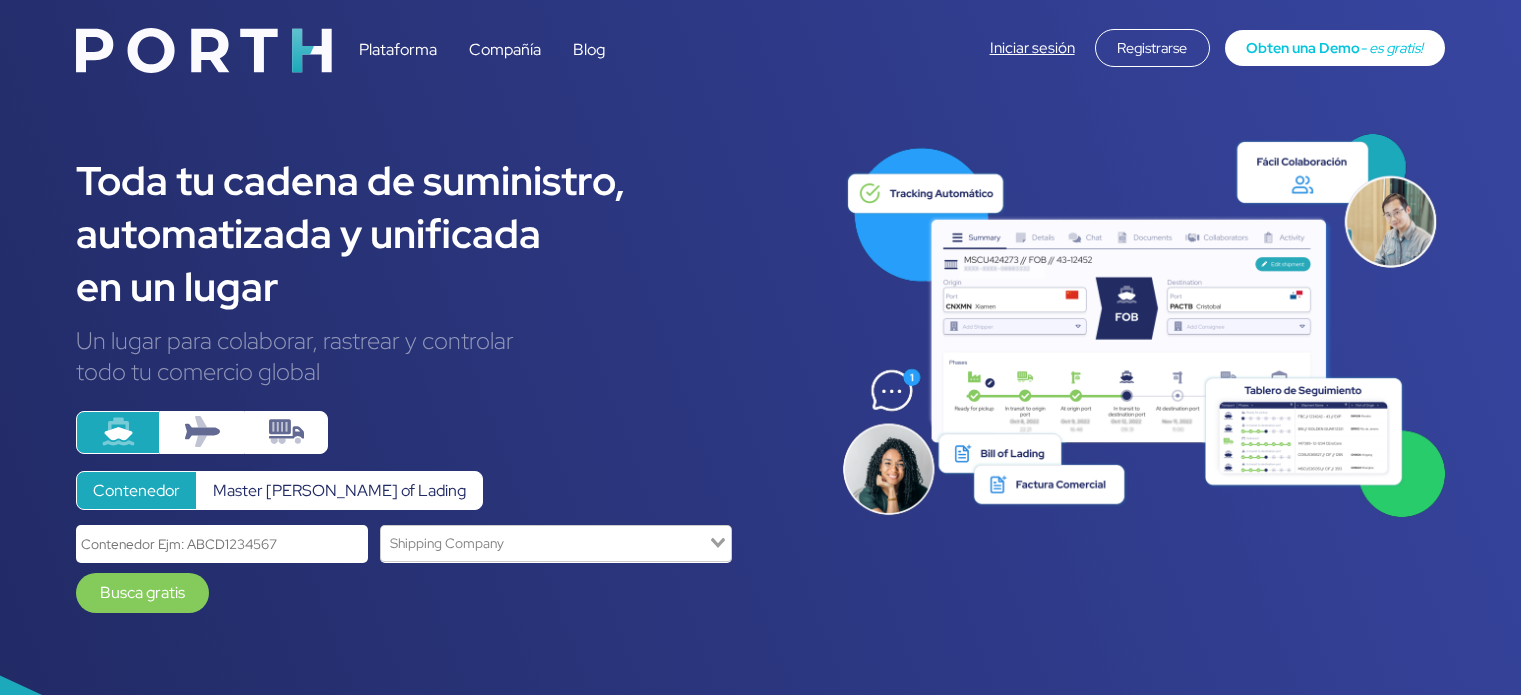 scroll, scrollTop: 0, scrollLeft: 0, axis: both 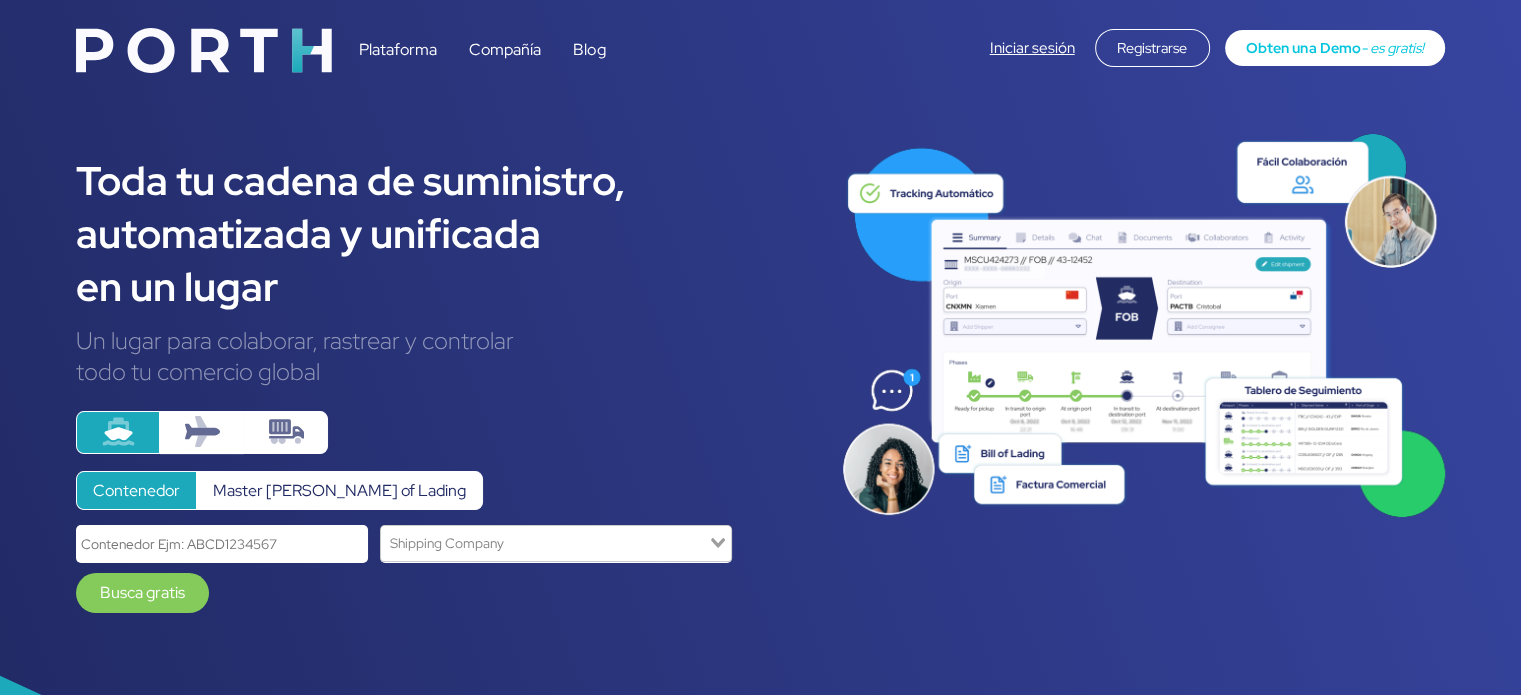 click on "Iniciar sesión" at bounding box center [1032, 48] 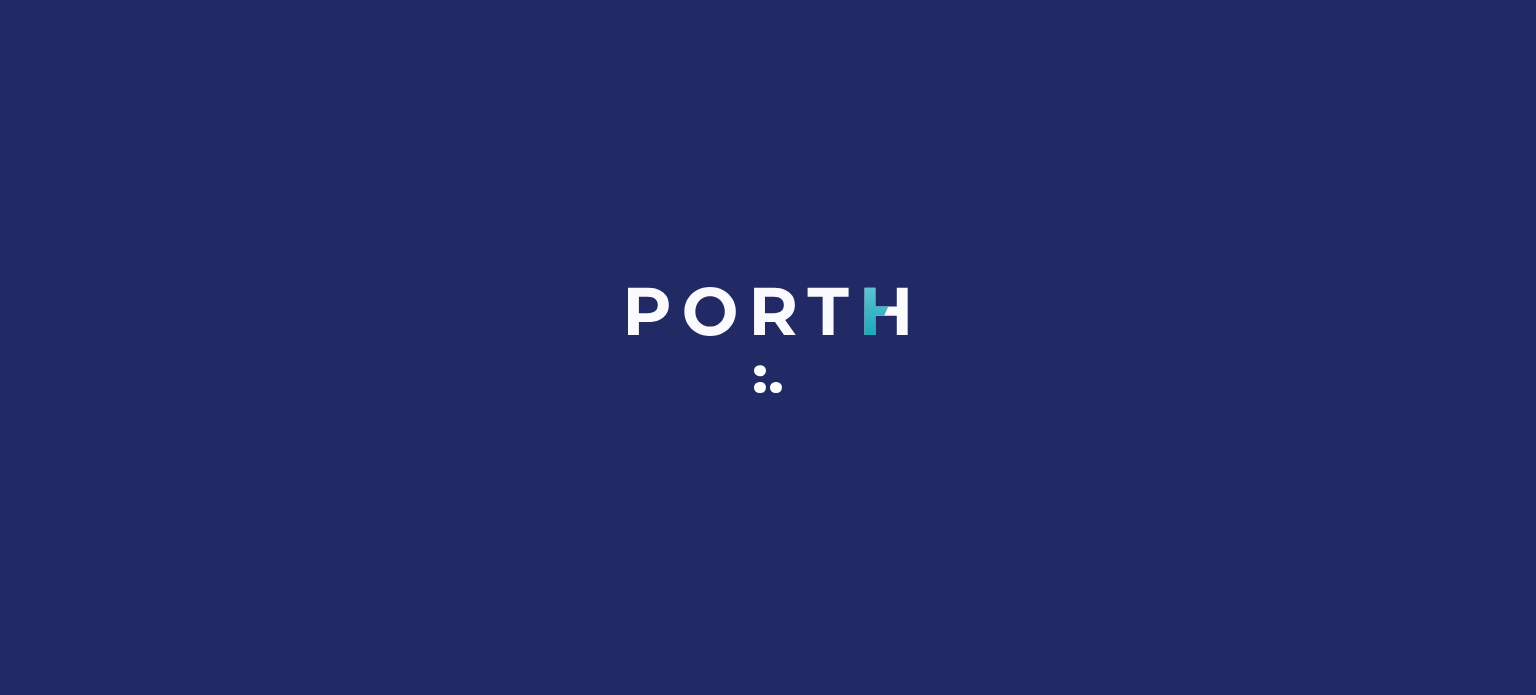 scroll, scrollTop: 0, scrollLeft: 0, axis: both 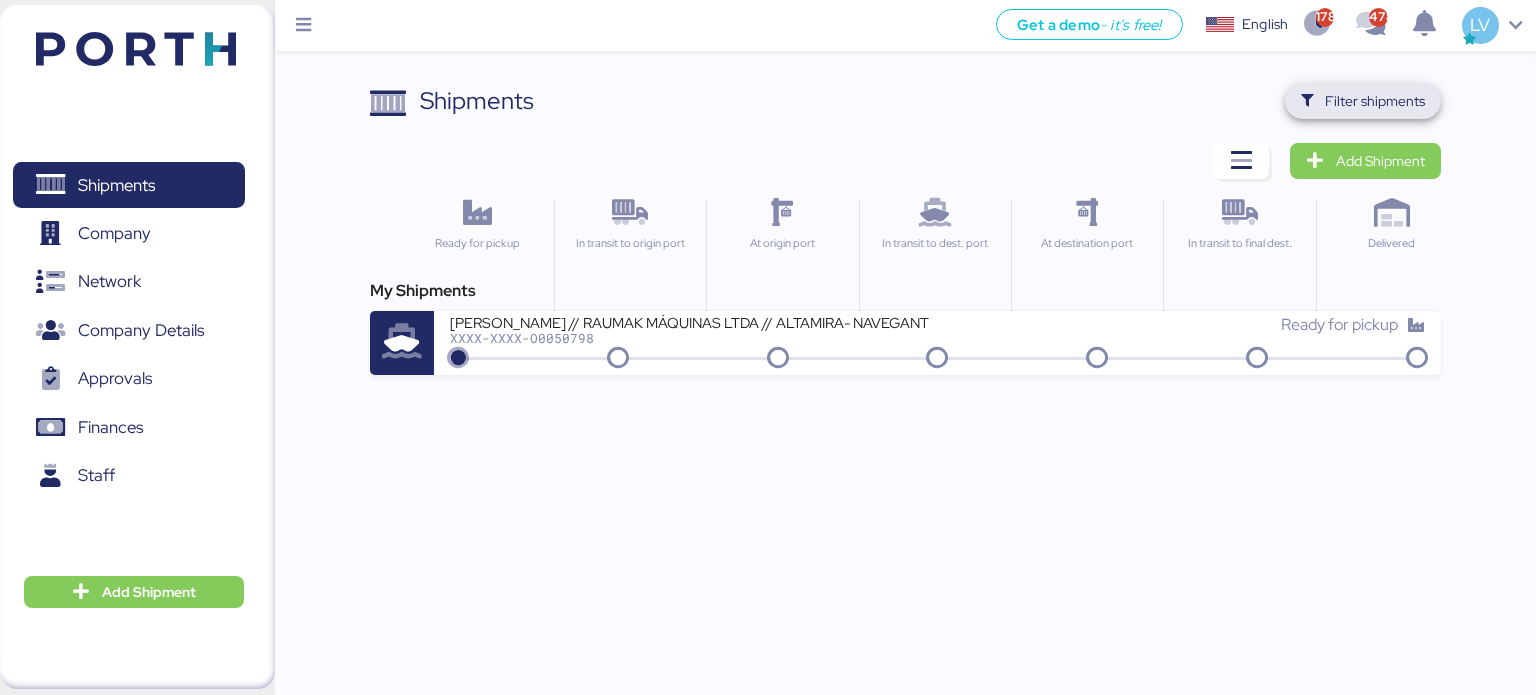 click on "Filter shipments" at bounding box center (1375, 101) 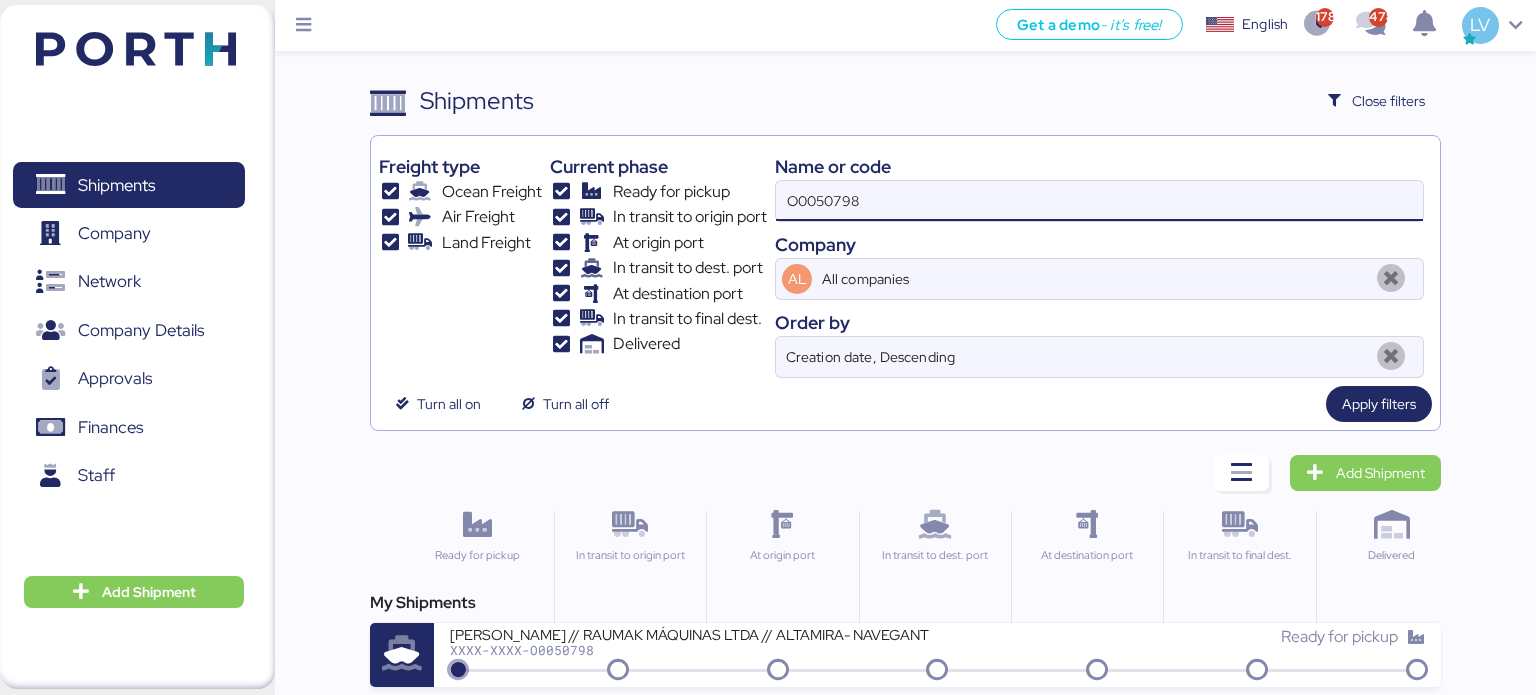 click on "O0050798" at bounding box center (1099, 201) 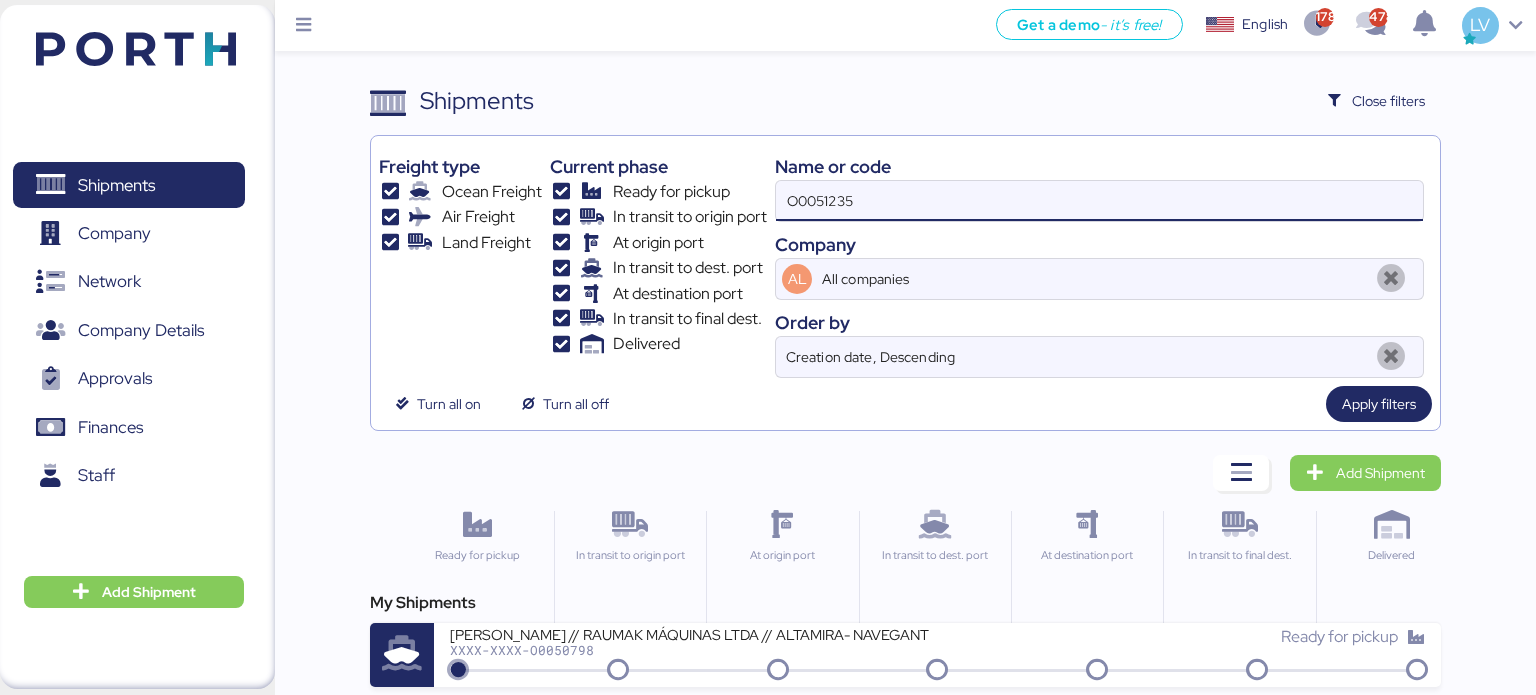 type on "O0051235" 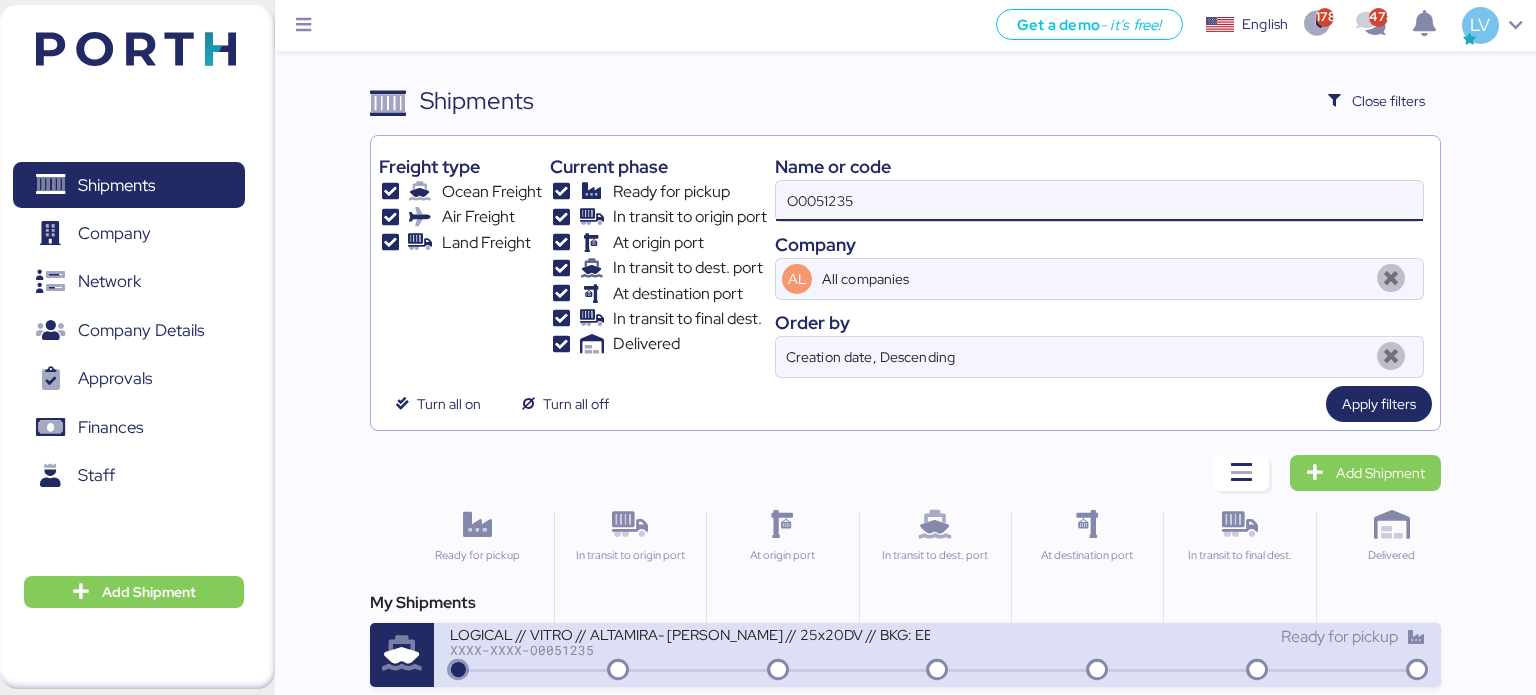 click on "LOGICAL // VITRO // ALTAMIRA- SALVADOR // 25x20DV // BKG: EBKG12956422 XXXX-XXXX-O0051235" at bounding box center [694, 646] 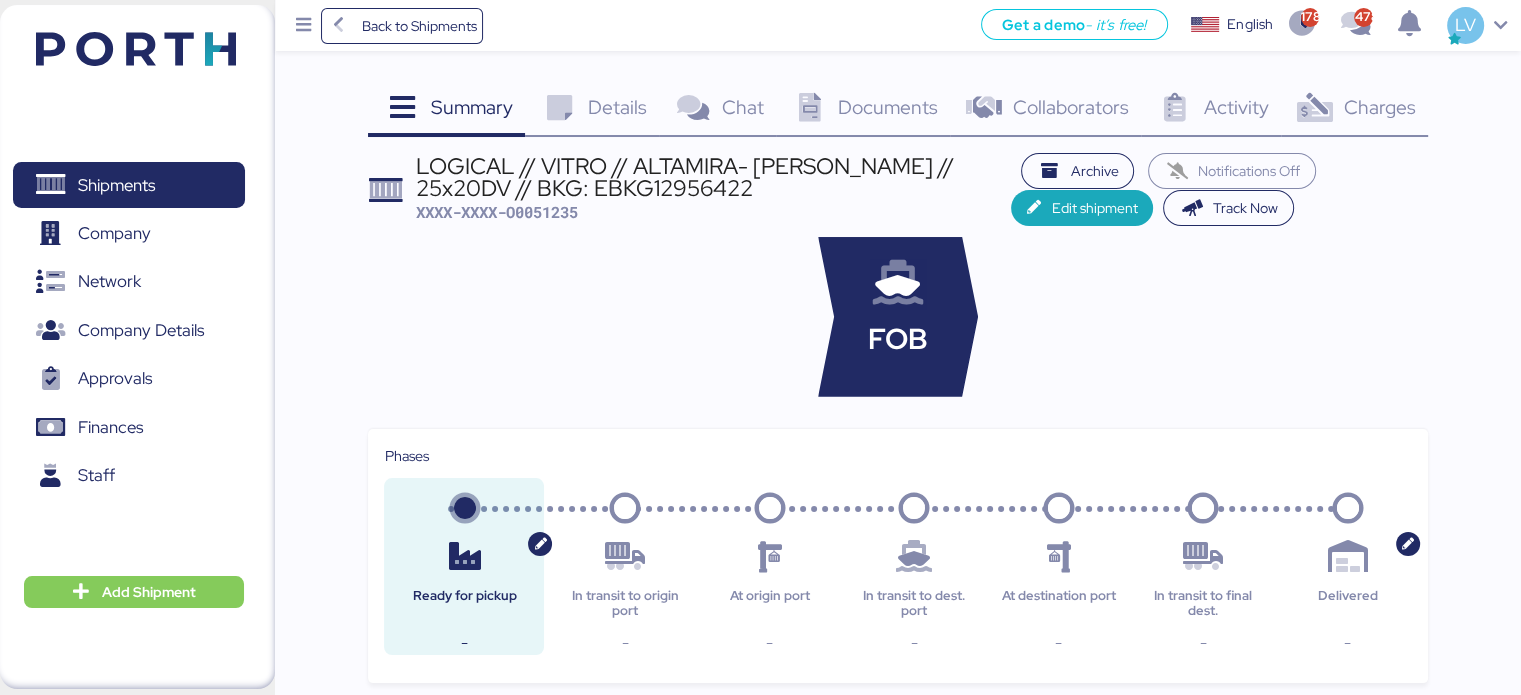 click on "LOGICAL // VITRO // ALTAMIRA- [PERSON_NAME] // 25x20DV // BKG: EBKG12956422" at bounding box center [713, 177] 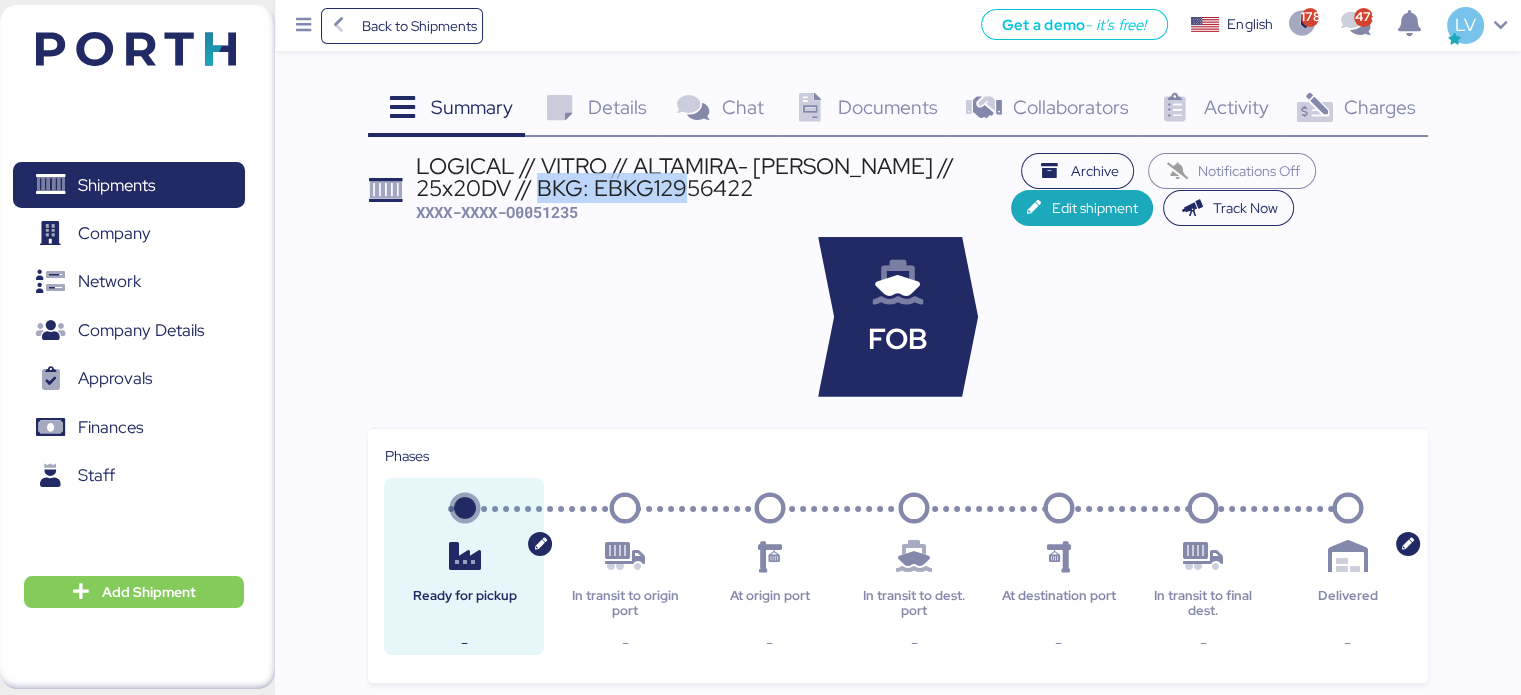click on "LOGICAL // VITRO // ALTAMIRA- [PERSON_NAME] // 25x20DV // BKG: EBKG12956422" at bounding box center [713, 177] 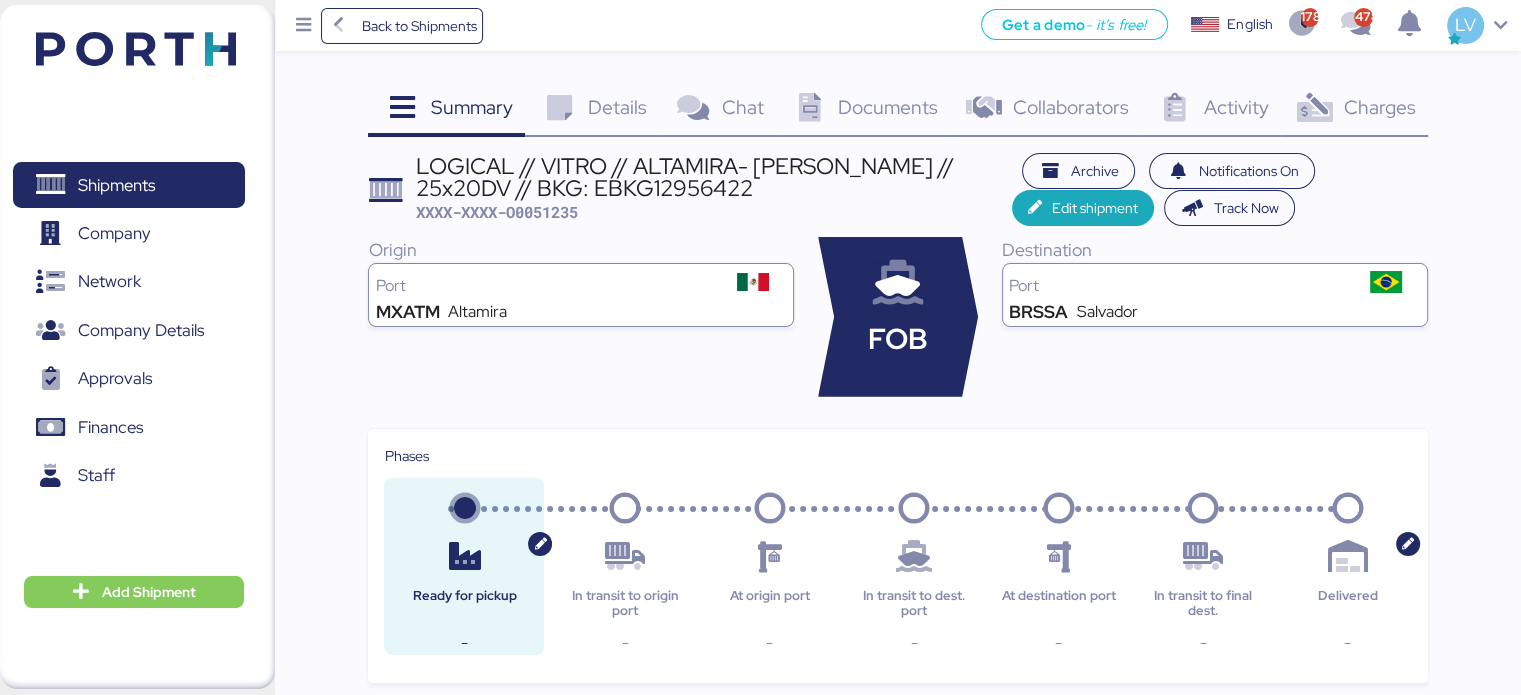 click on "Charges" at bounding box center [1379, 107] 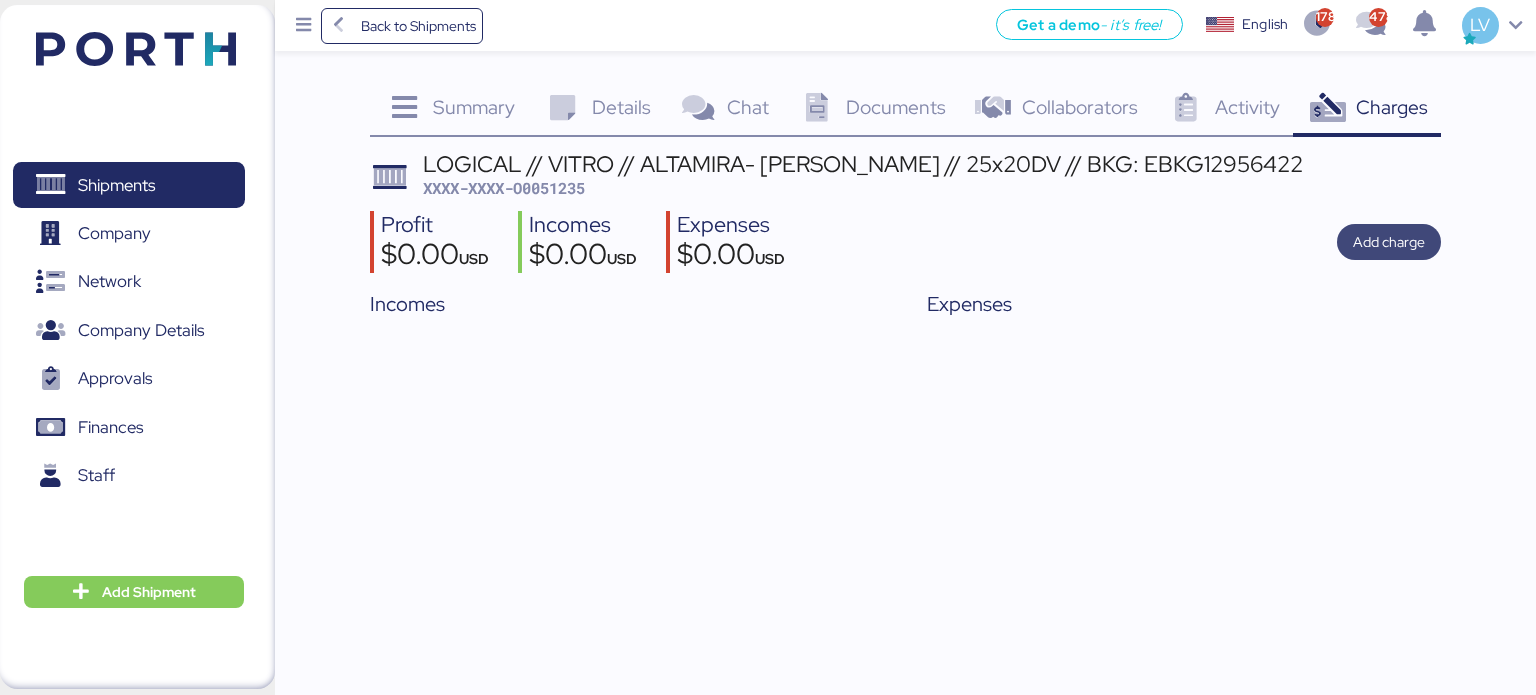 click on "Add charge" at bounding box center (1389, 242) 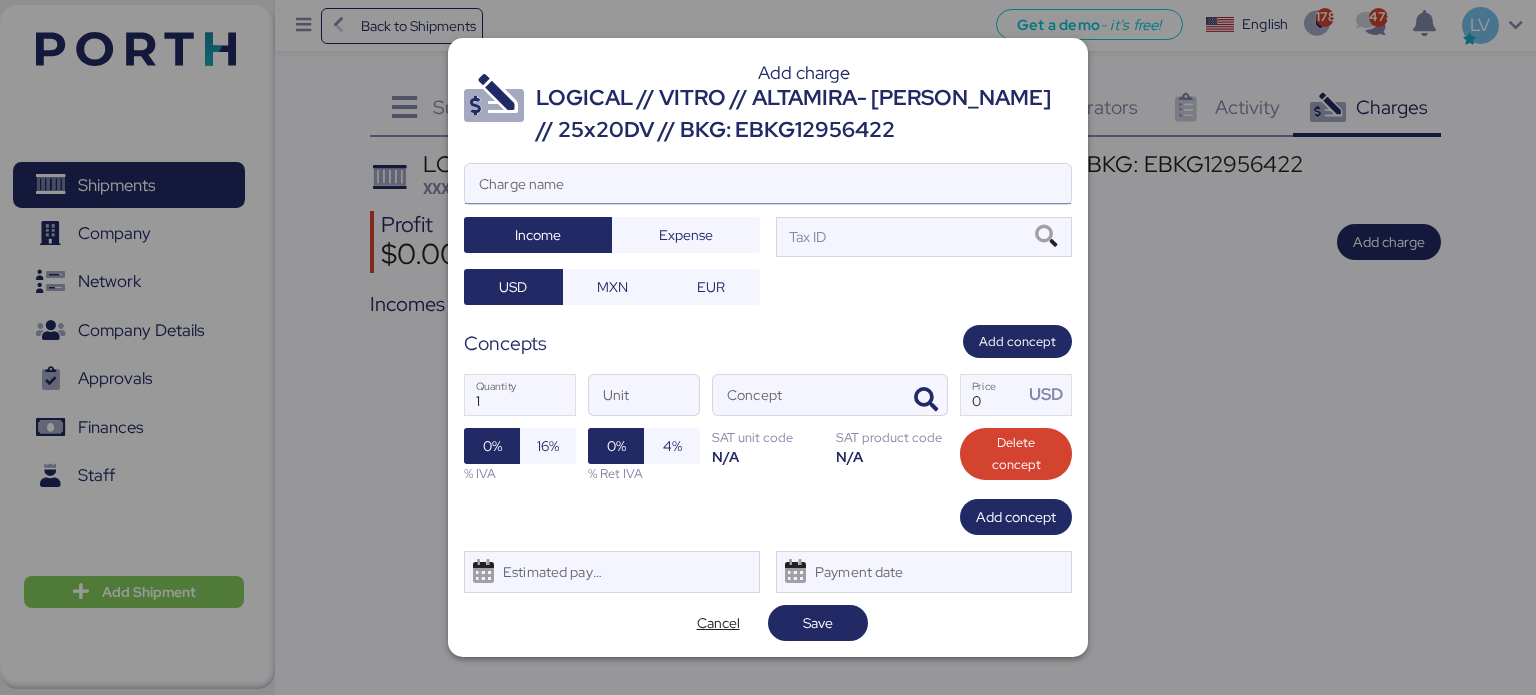 click on "Charge name" at bounding box center (768, 184) 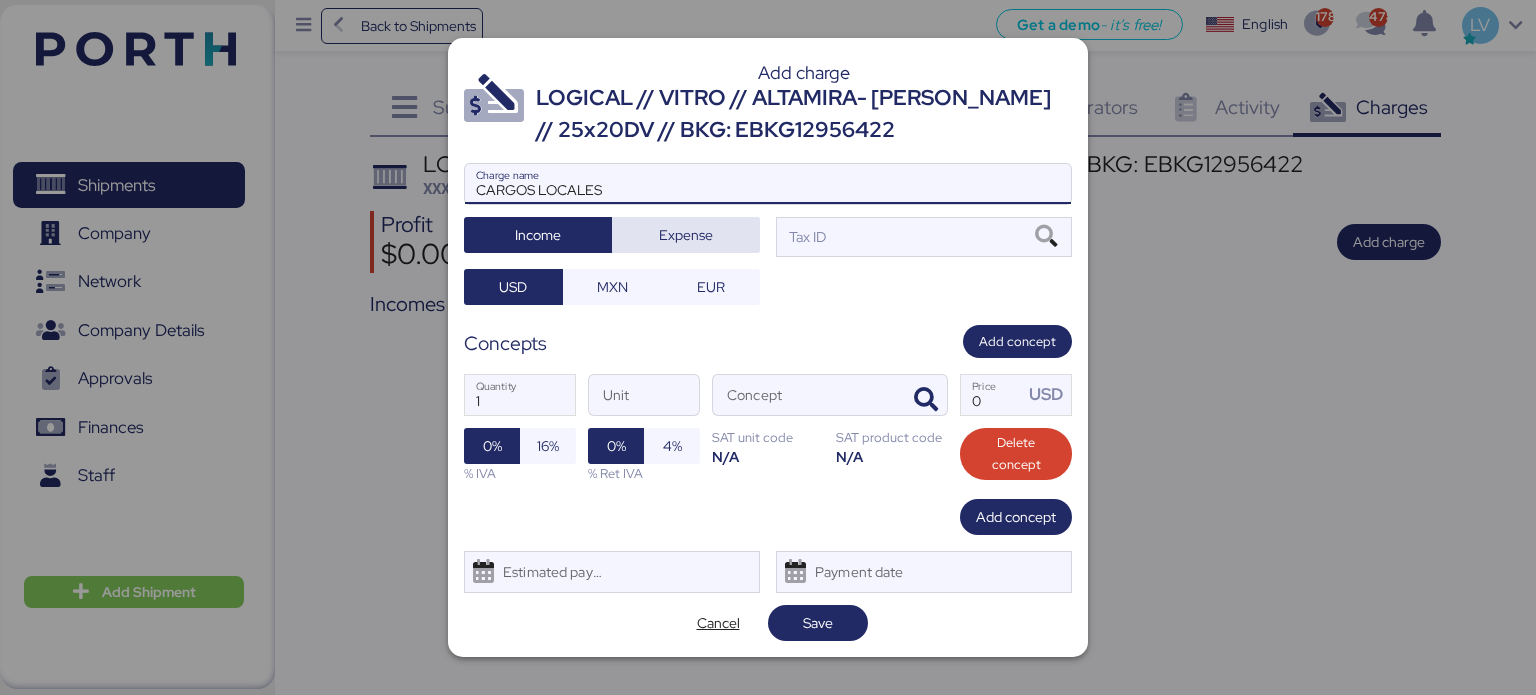 type on "CARGOS LOCALES" 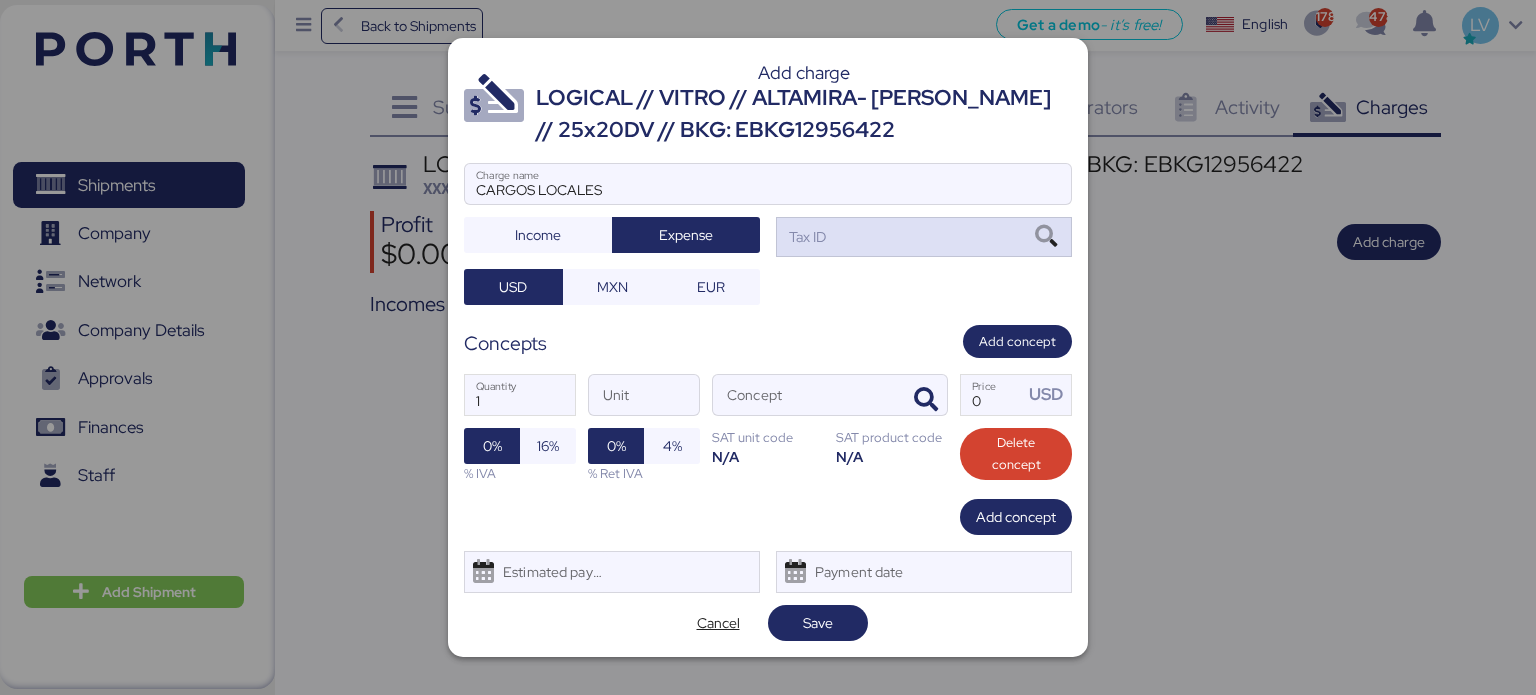 click on "Tax ID" at bounding box center [924, 237] 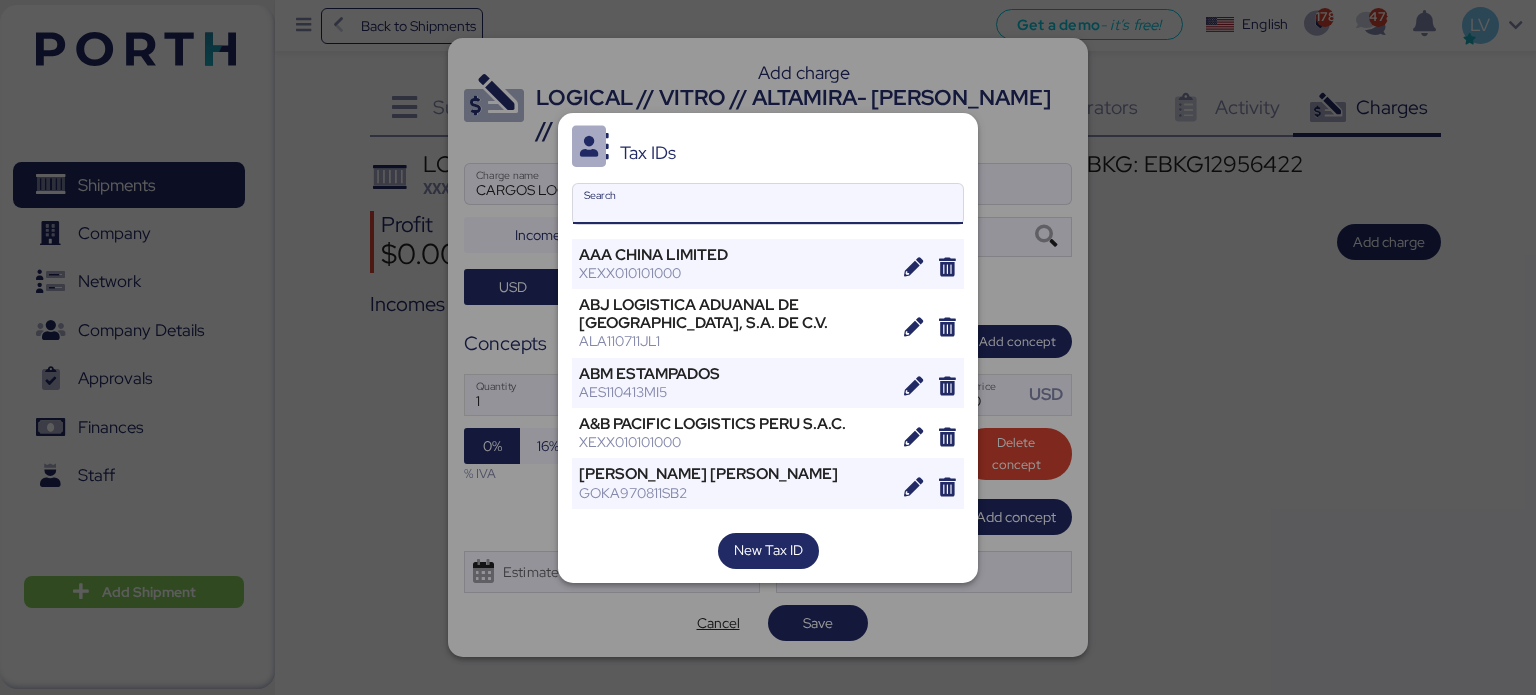 click on "Search" at bounding box center [768, 204] 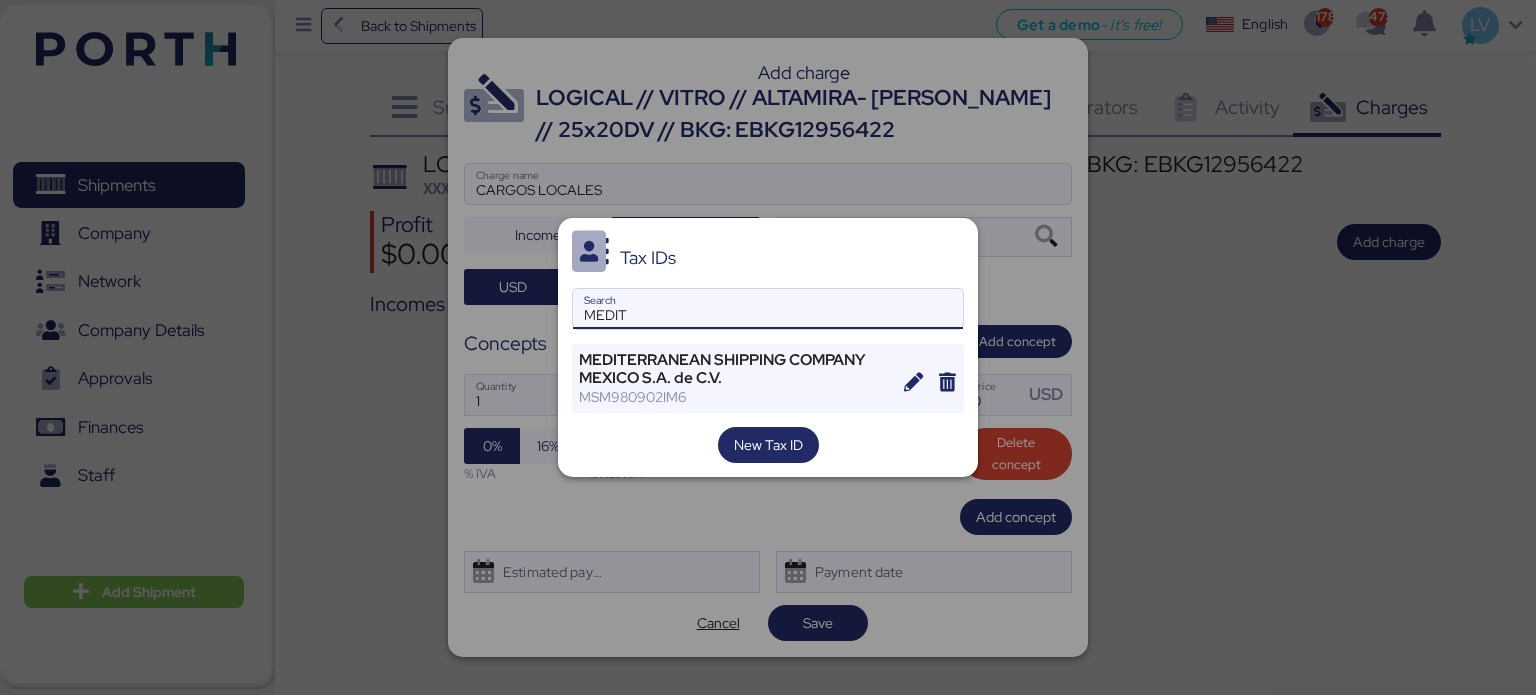 type on "MEDIT" 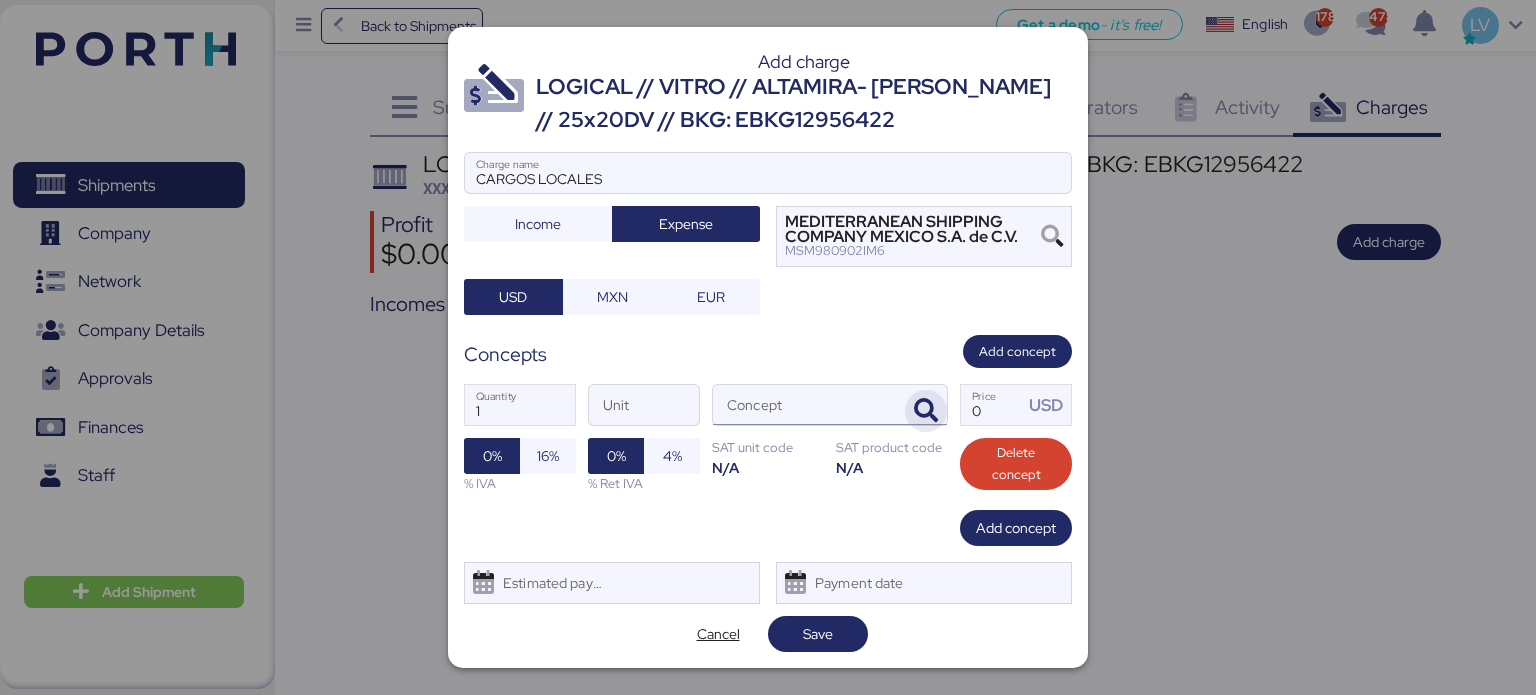 click at bounding box center (926, 411) 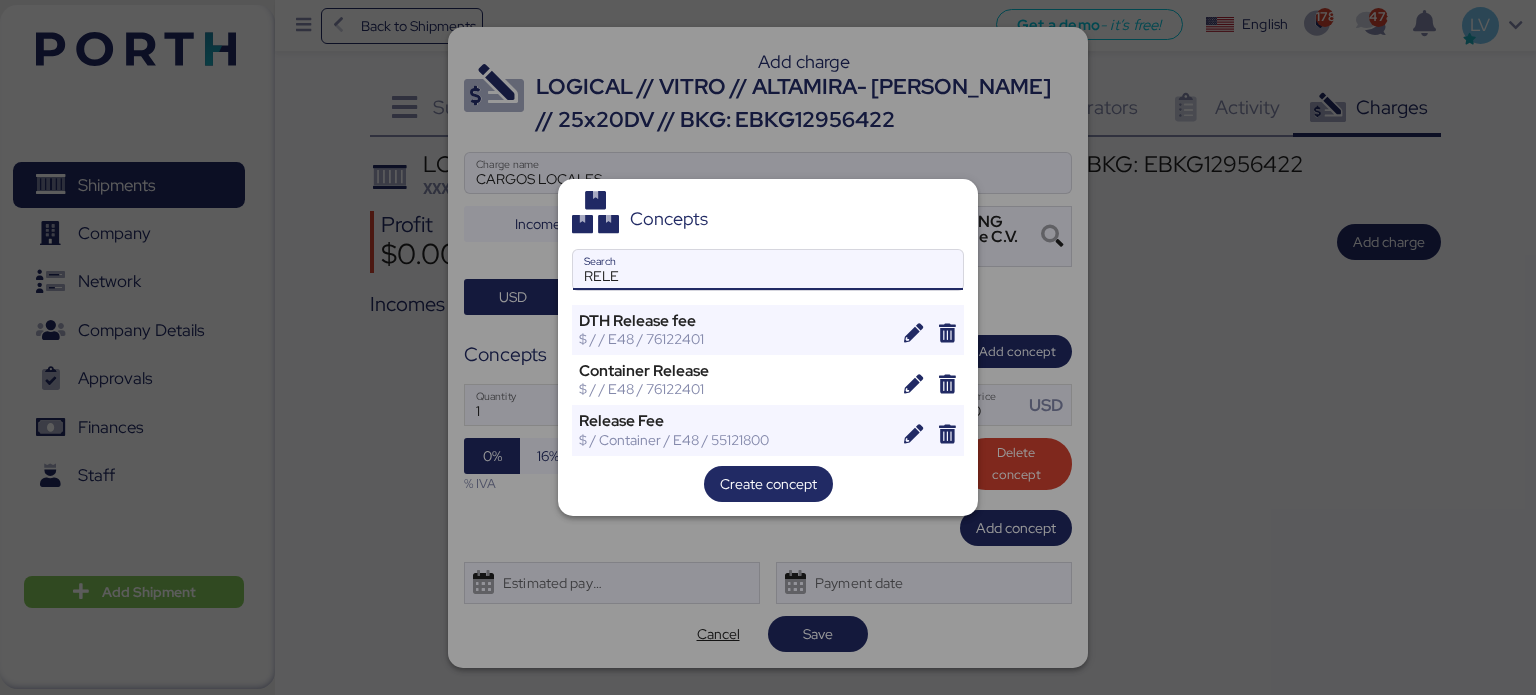 type on "RELE" 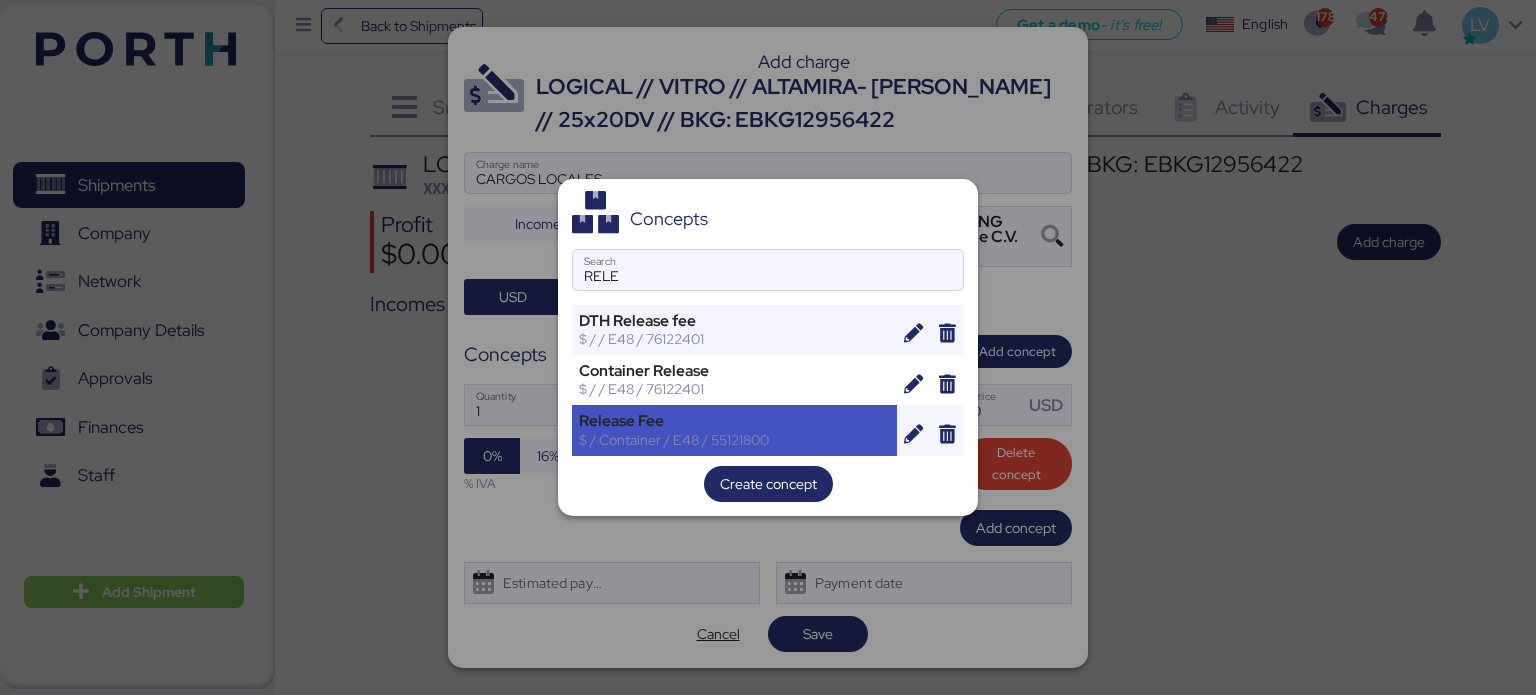 click on "$ / Container /
E48 / 55121800" at bounding box center (734, 440) 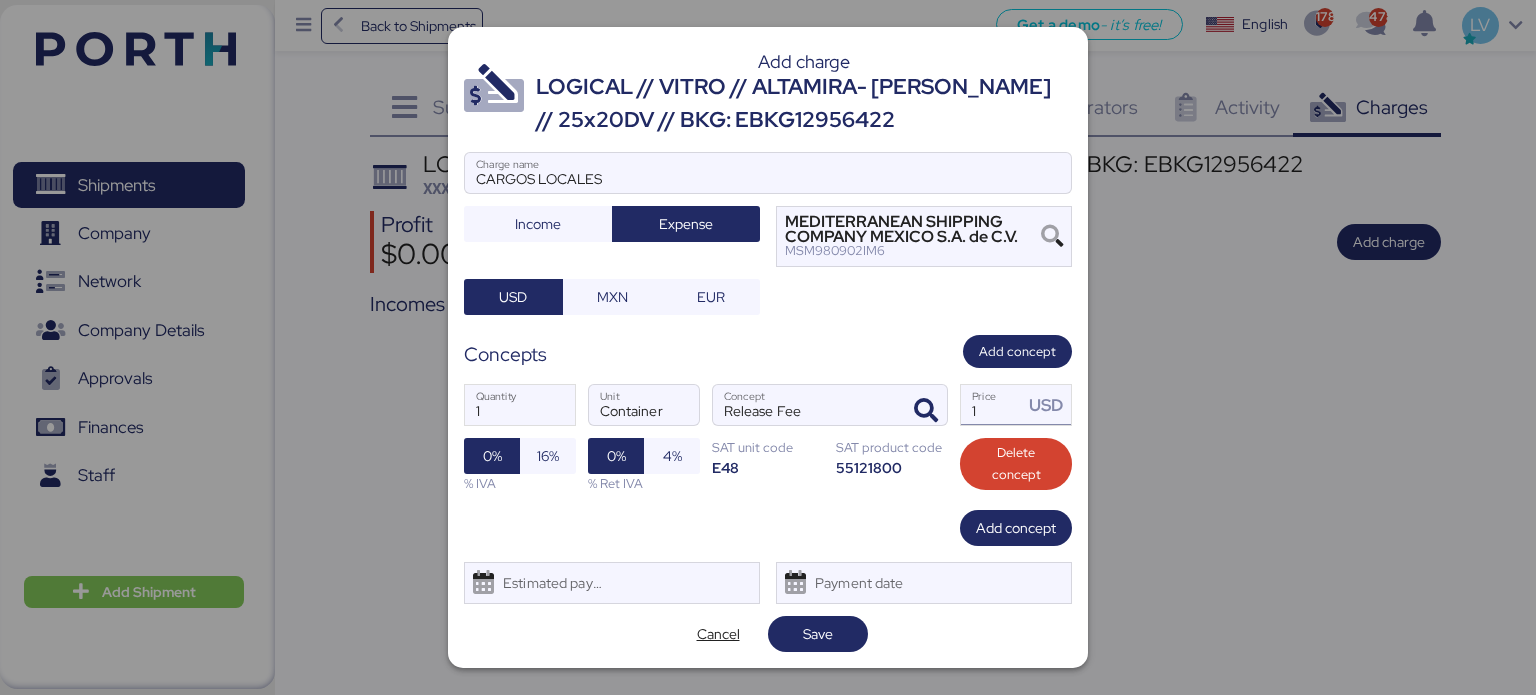 click on "1" at bounding box center [992, 405] 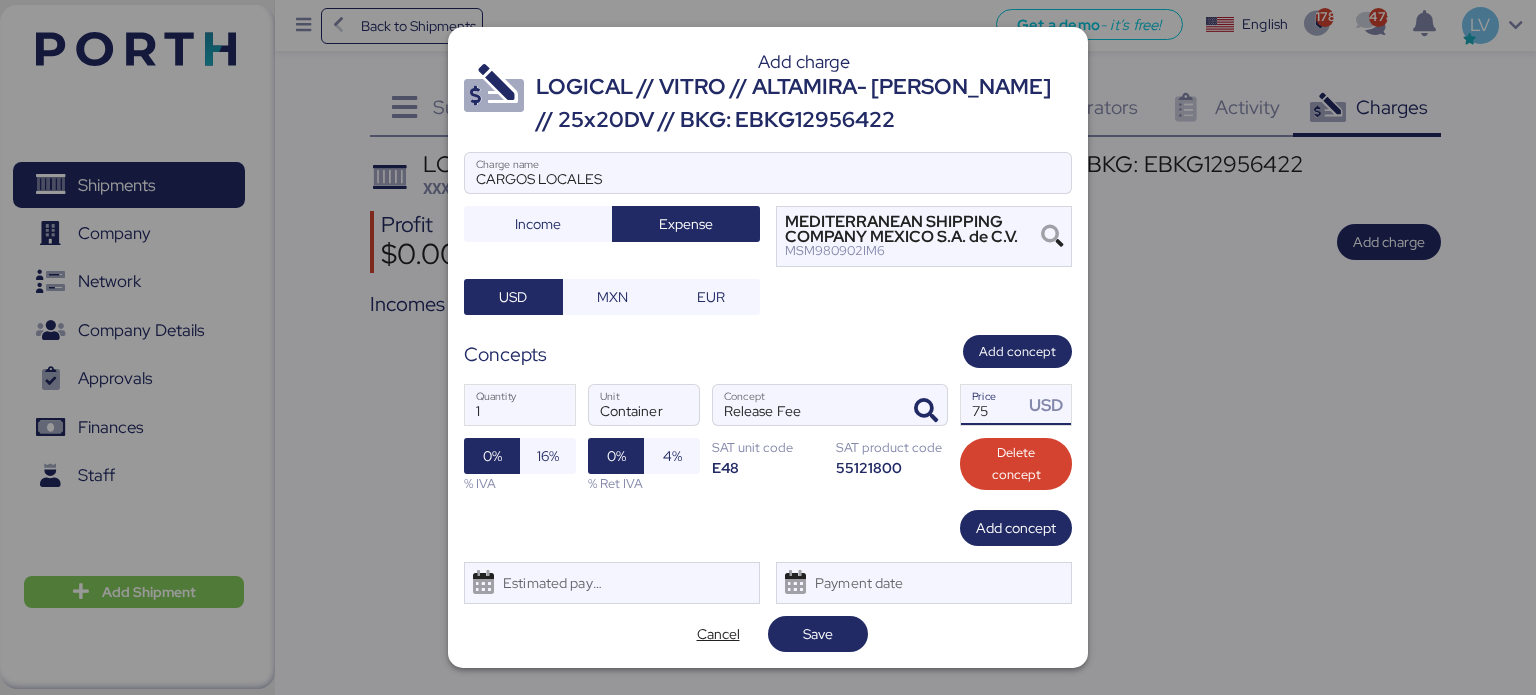 type on "75" 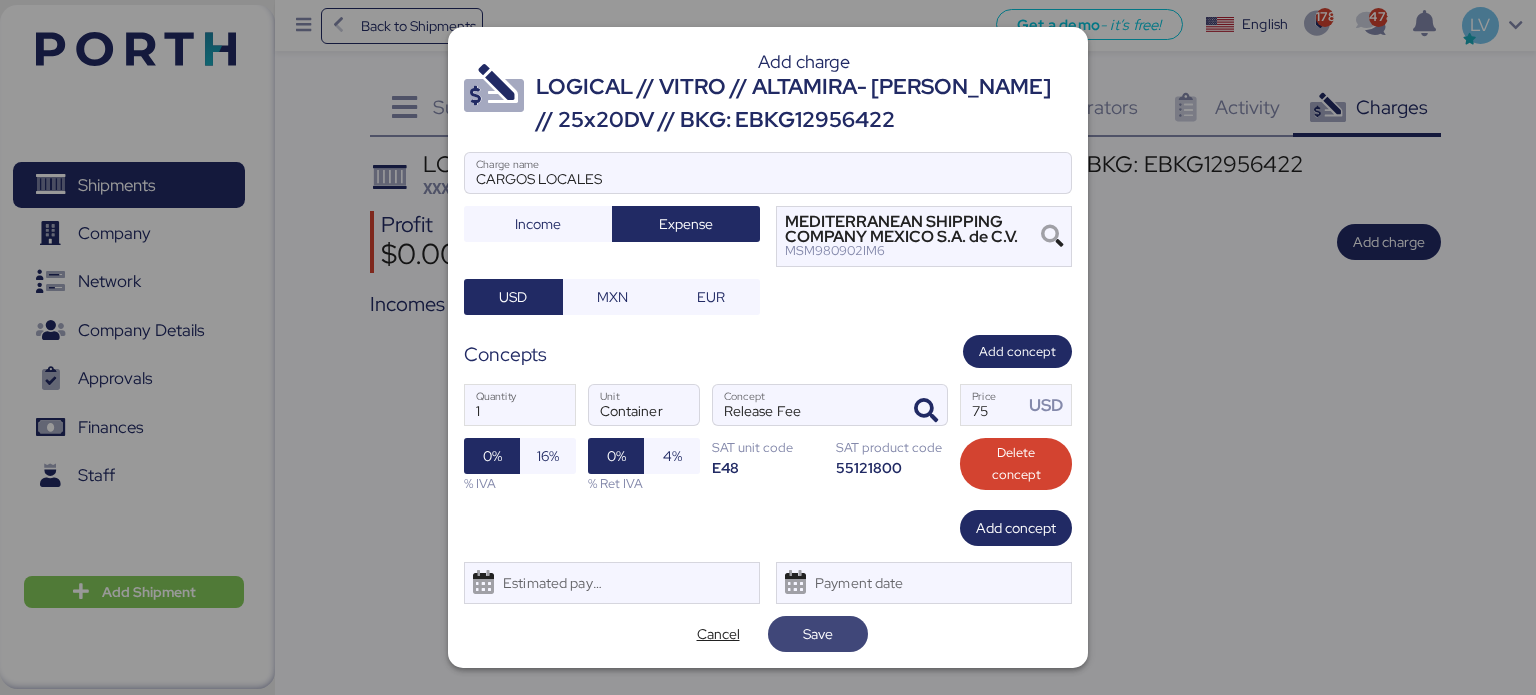 click on "Save" at bounding box center [818, 634] 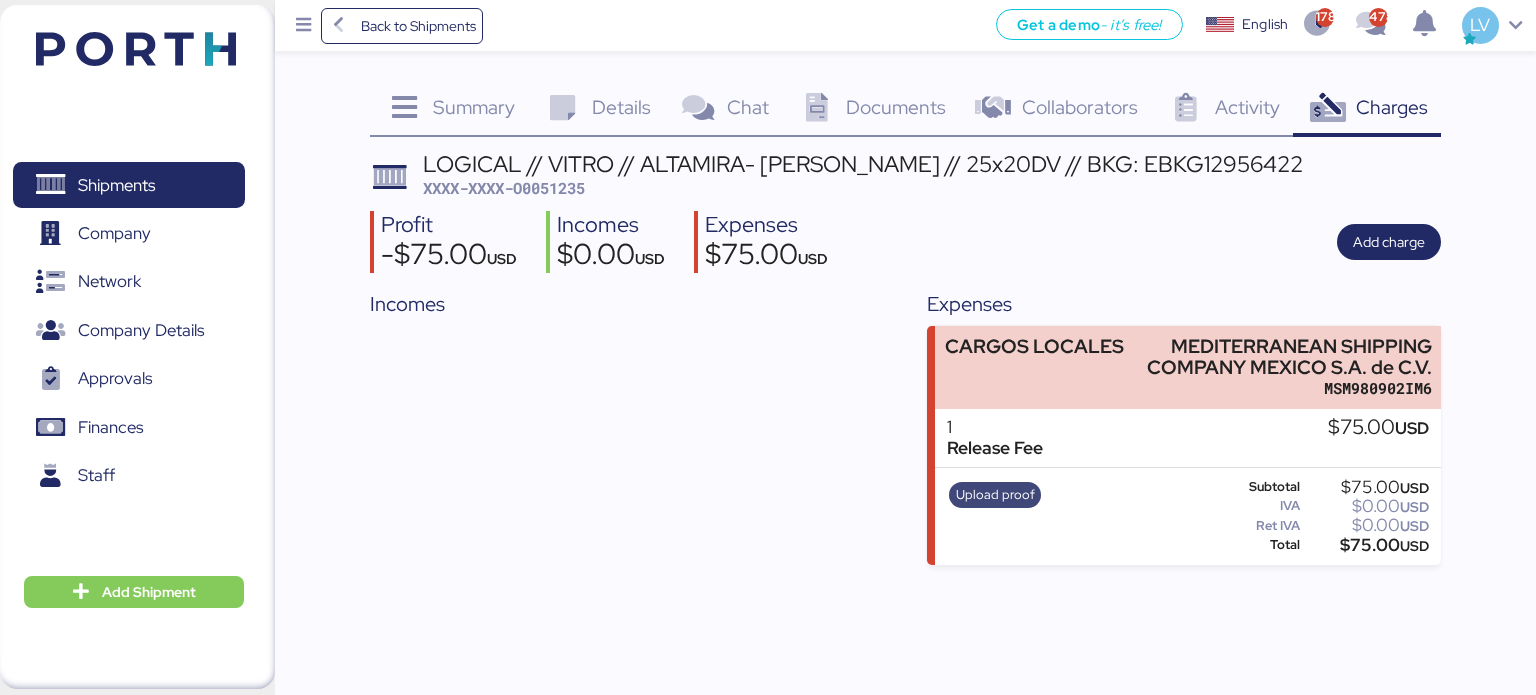 click on "Upload proof" at bounding box center (995, 495) 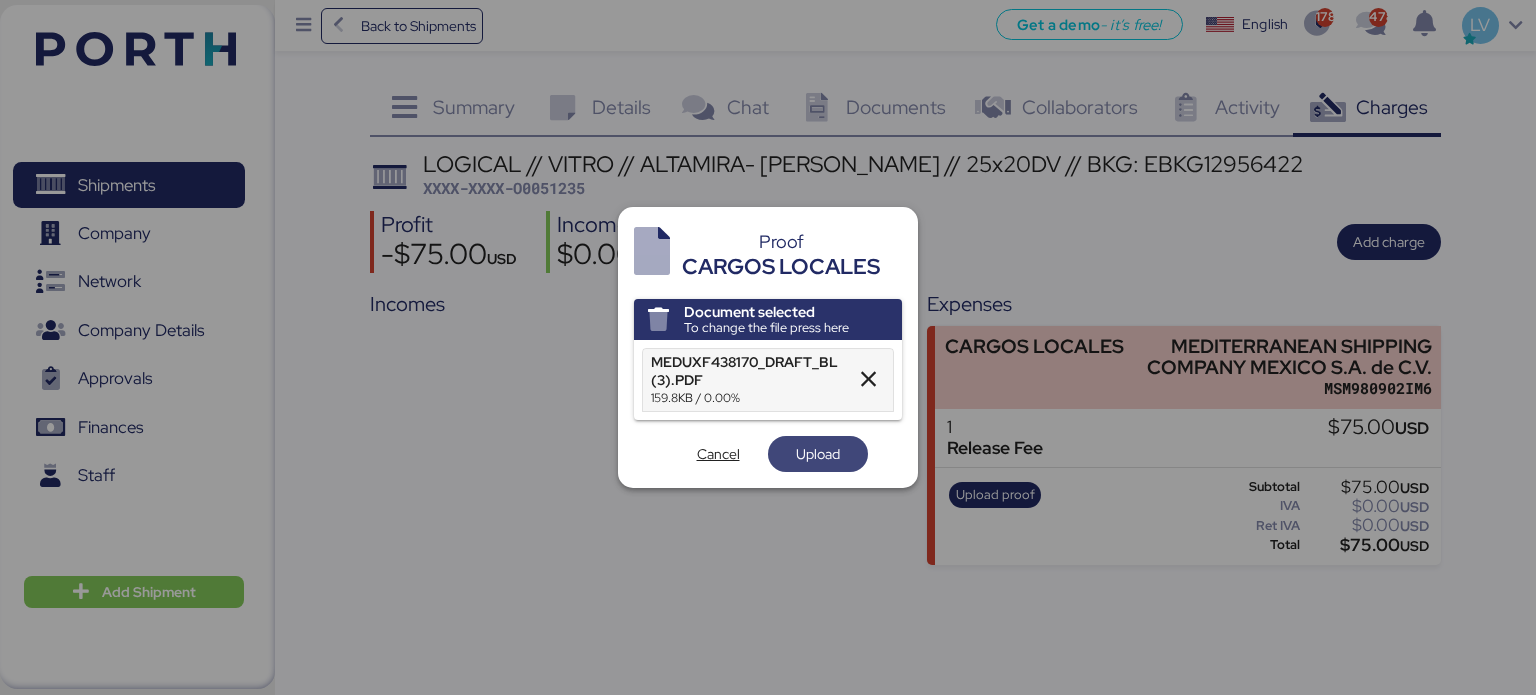 click on "Upload" at bounding box center (818, 454) 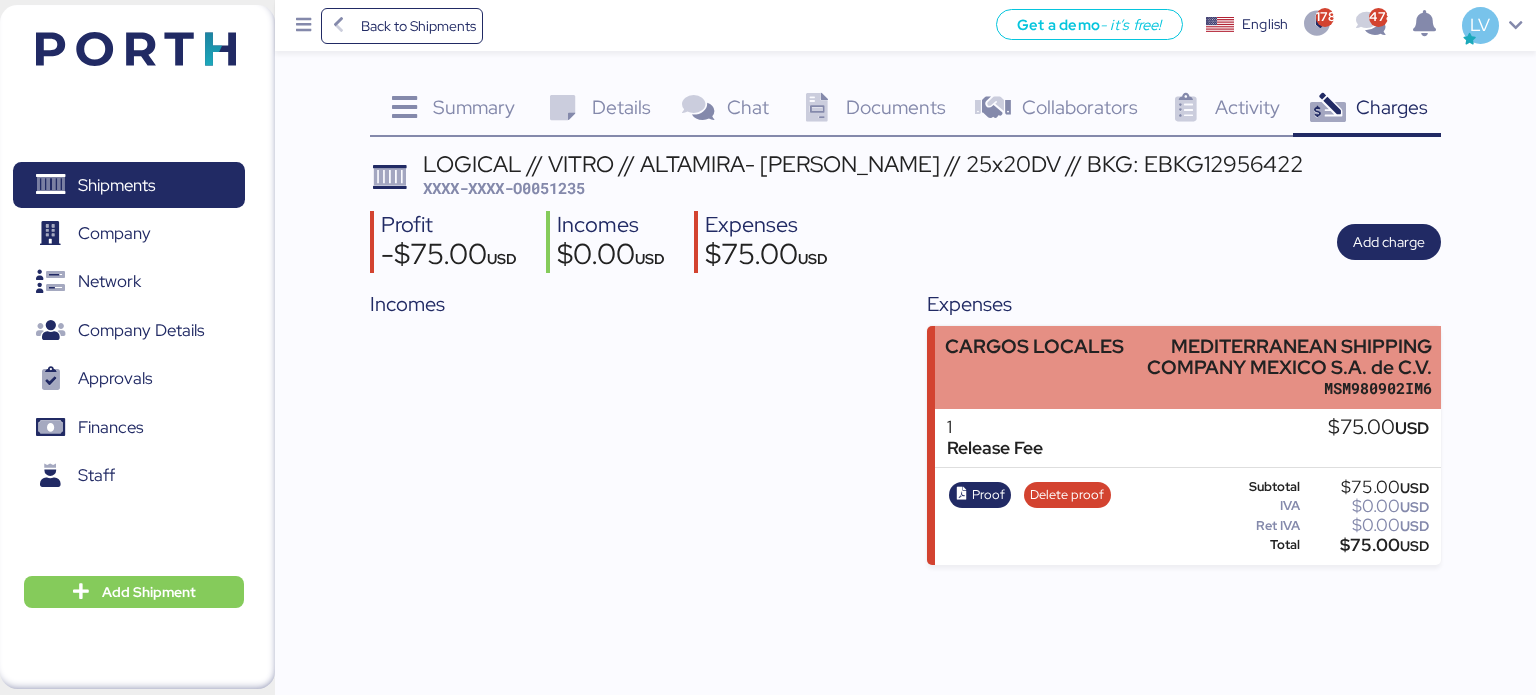 click on "CARGOS LOCALES" at bounding box center [1034, 367] 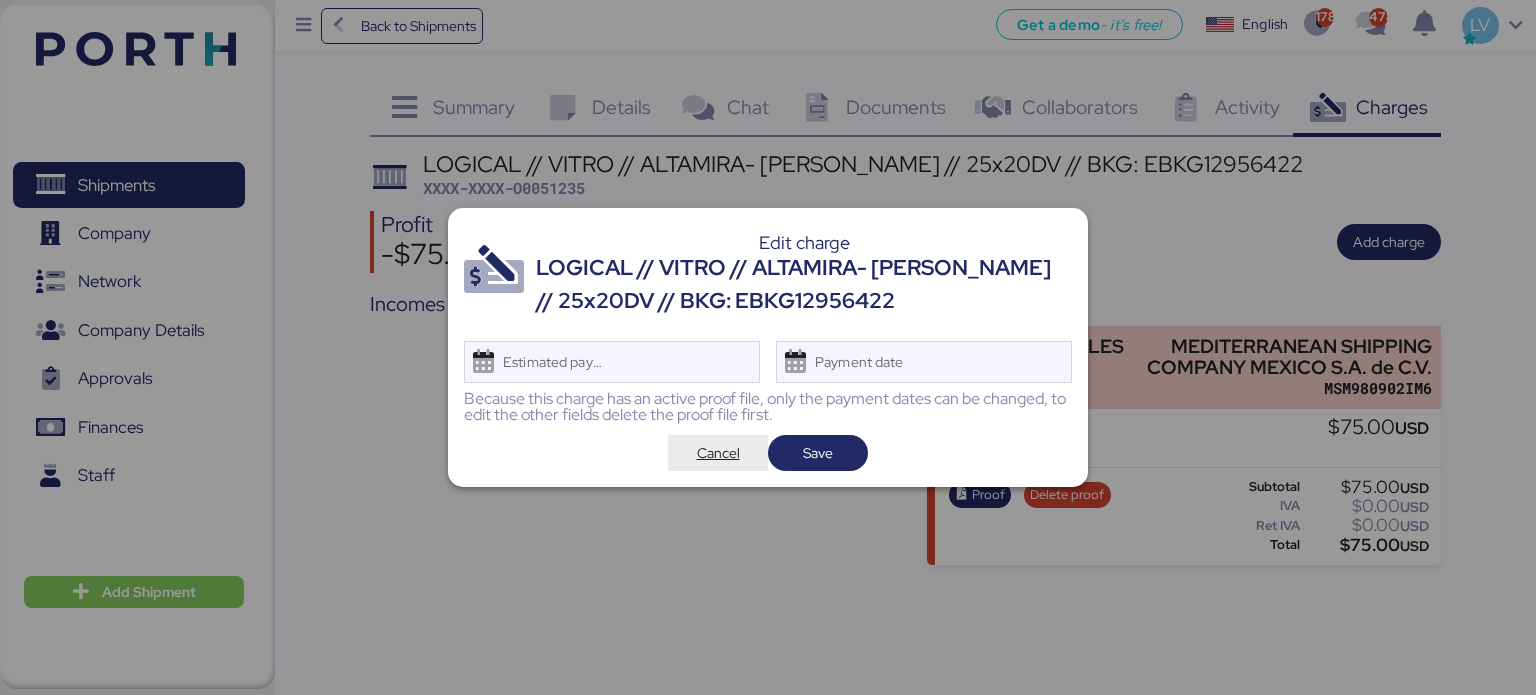click on "Cancel" at bounding box center [718, 453] 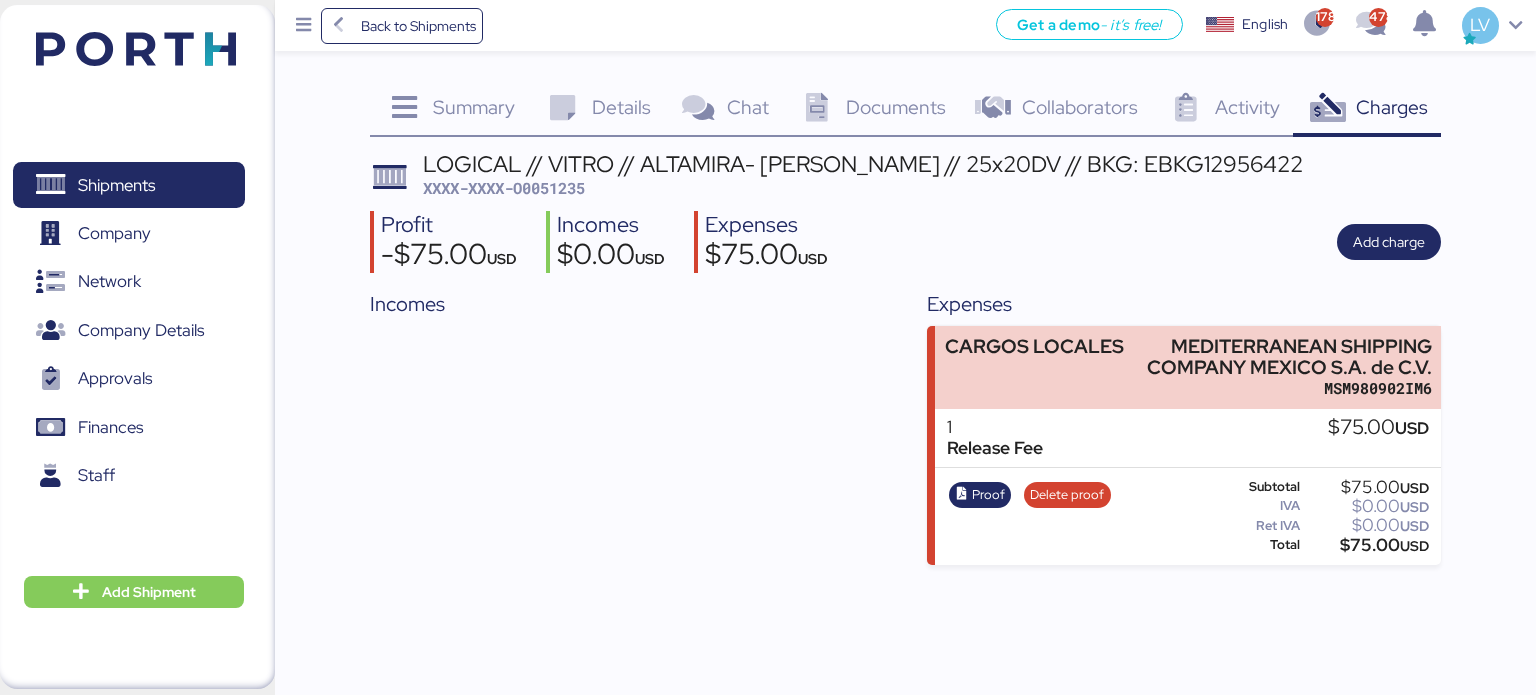 click on "XXXX-XXXX-O0051235" at bounding box center (504, 188) 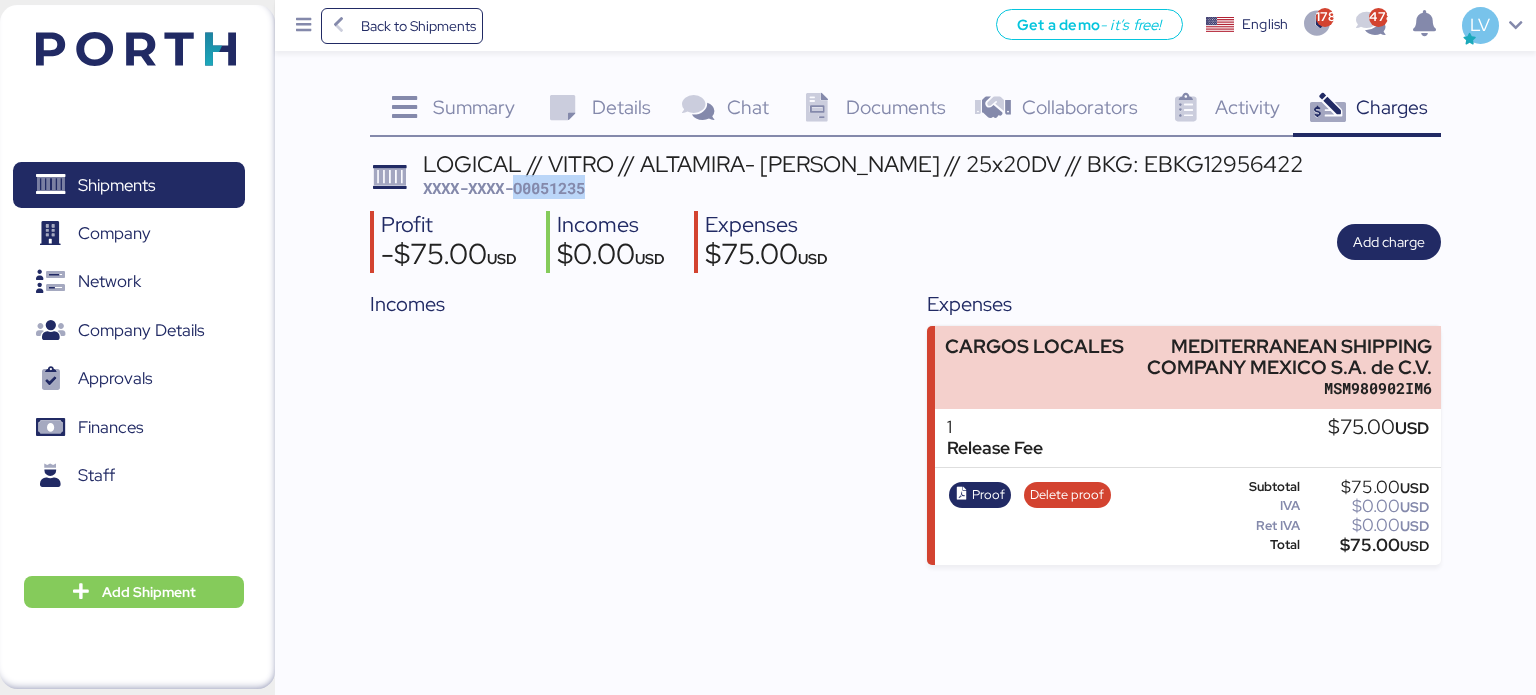 click on "XXXX-XXXX-O0051235" at bounding box center [504, 188] 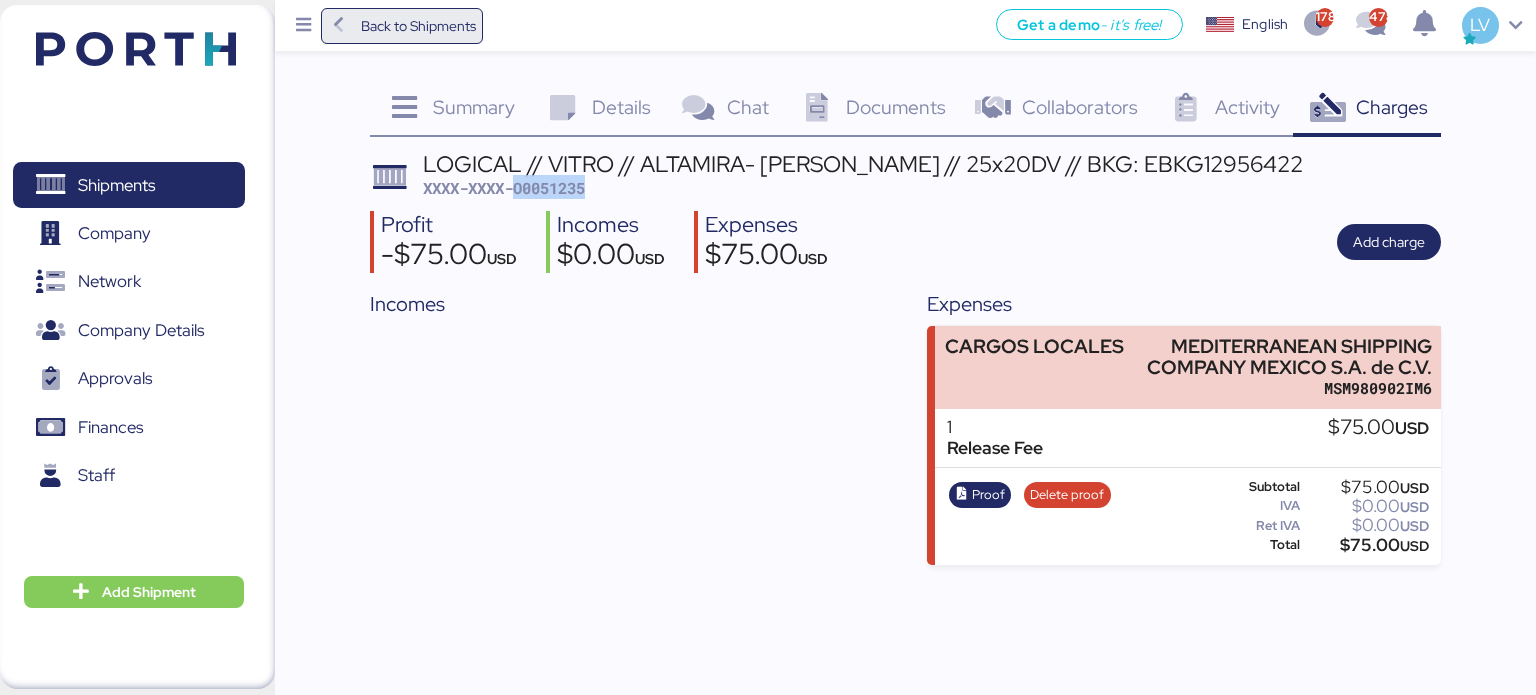 click on "Back to Shipments" at bounding box center (418, 26) 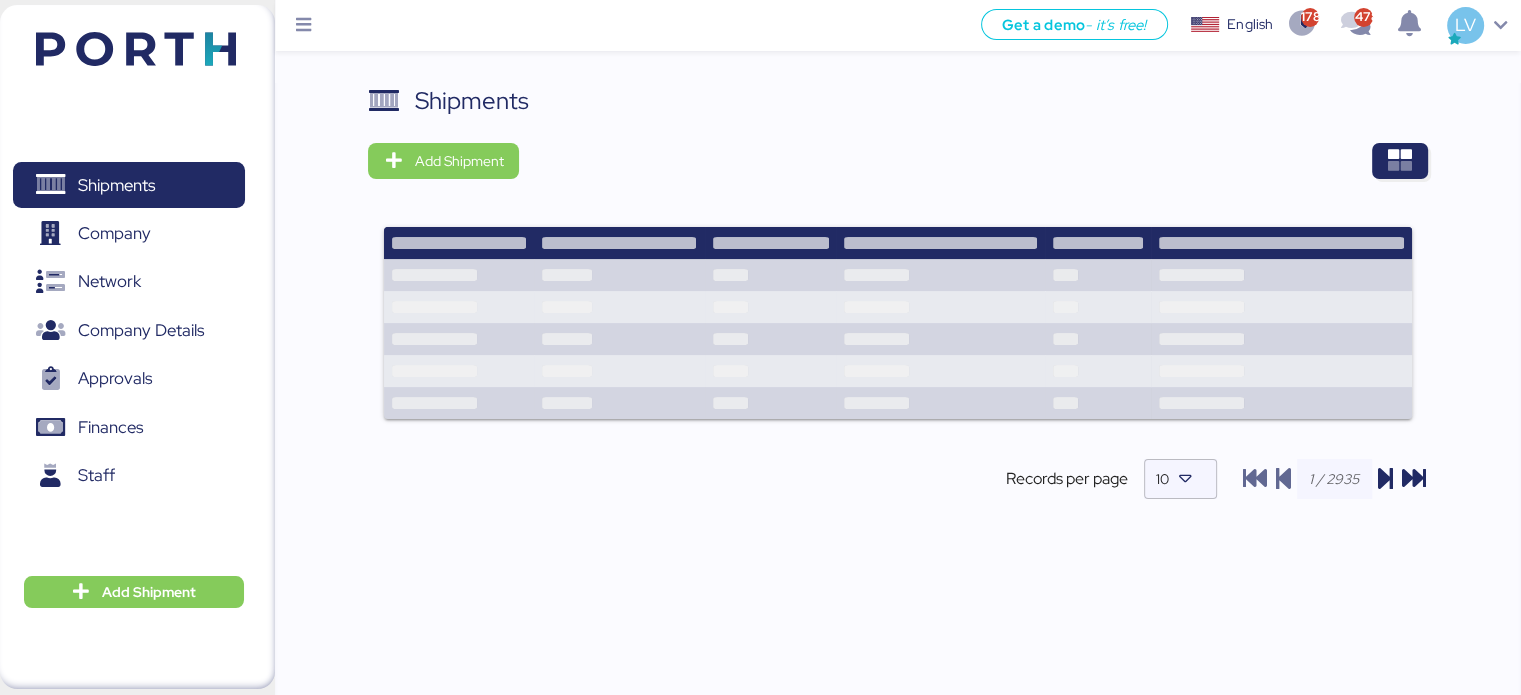 click on "Shipments   Add Shipment   Records per page 10" at bounding box center [897, 308] 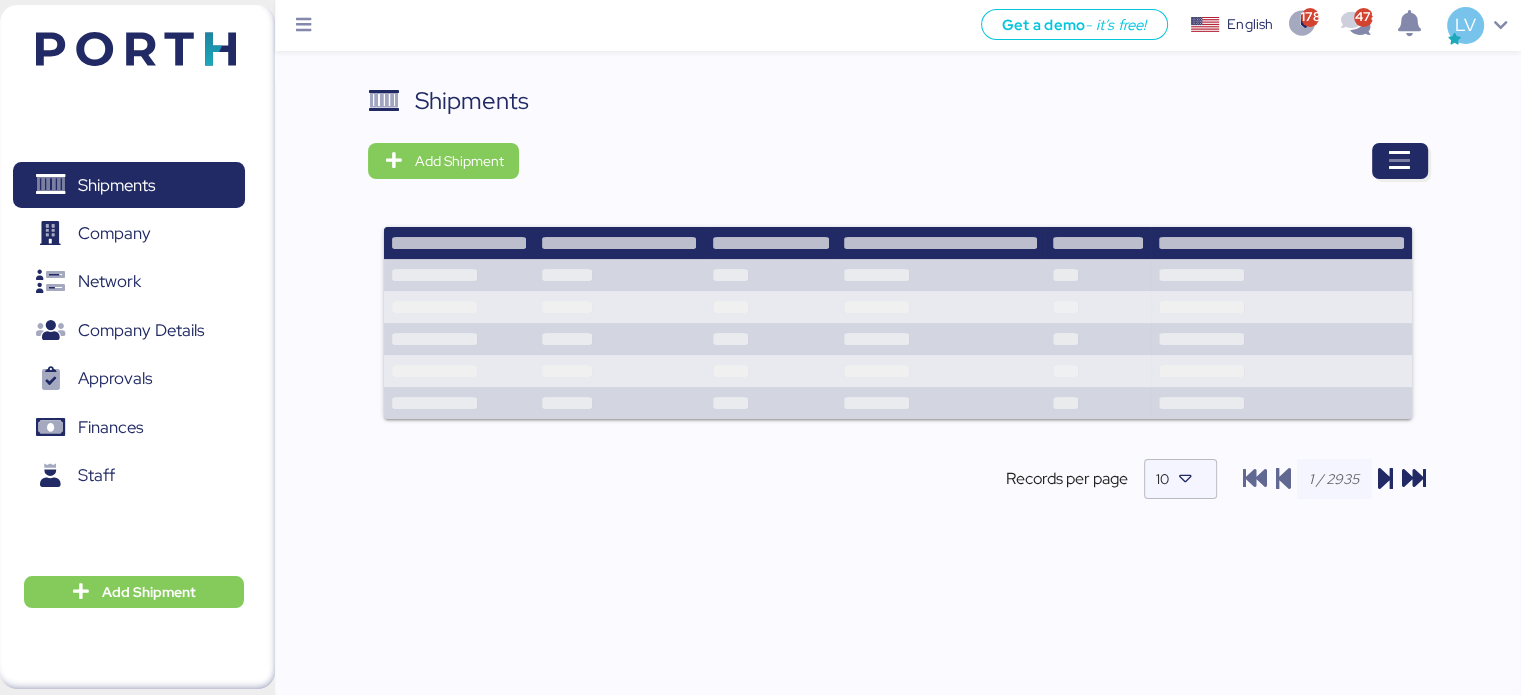 drag, startPoint x: 1405, startPoint y: 147, endPoint x: 1392, endPoint y: 114, distance: 35.468296 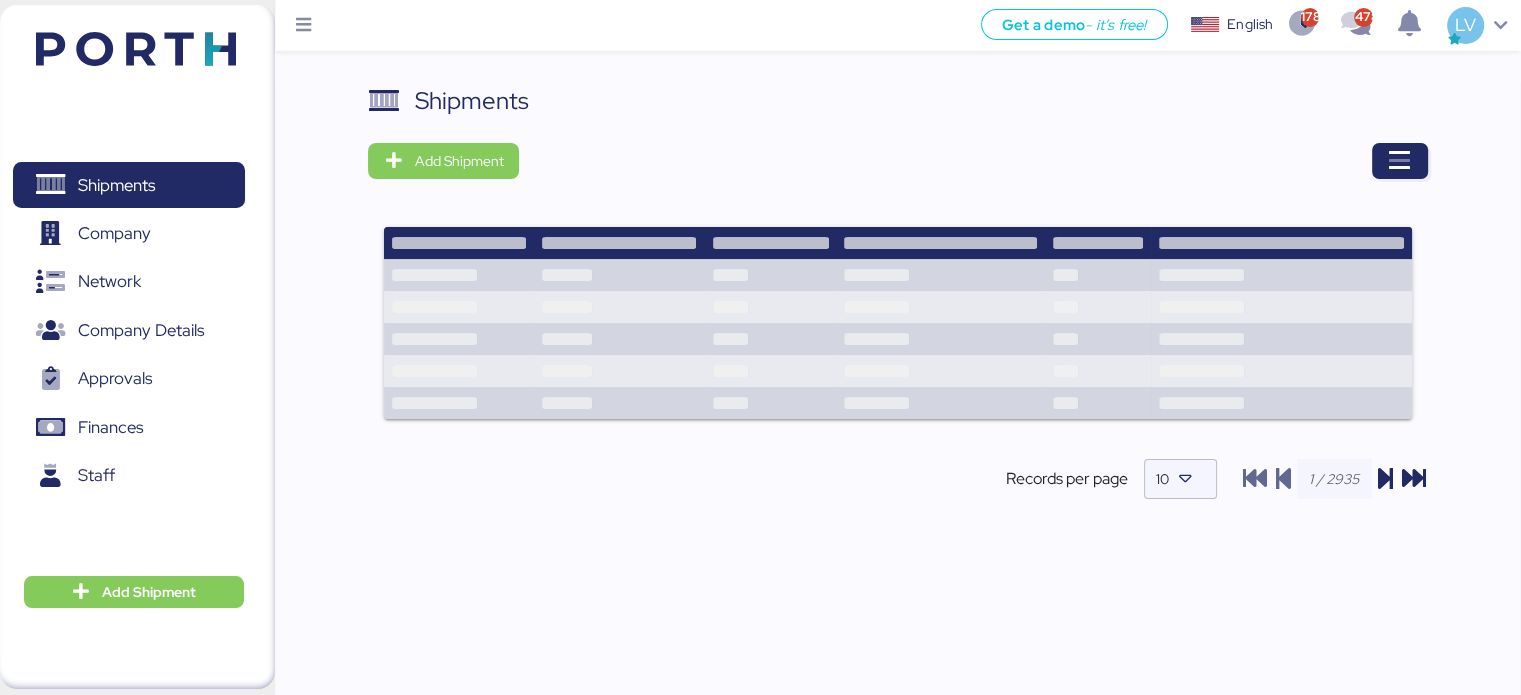 click on "Shipments" at bounding box center [897, 101] 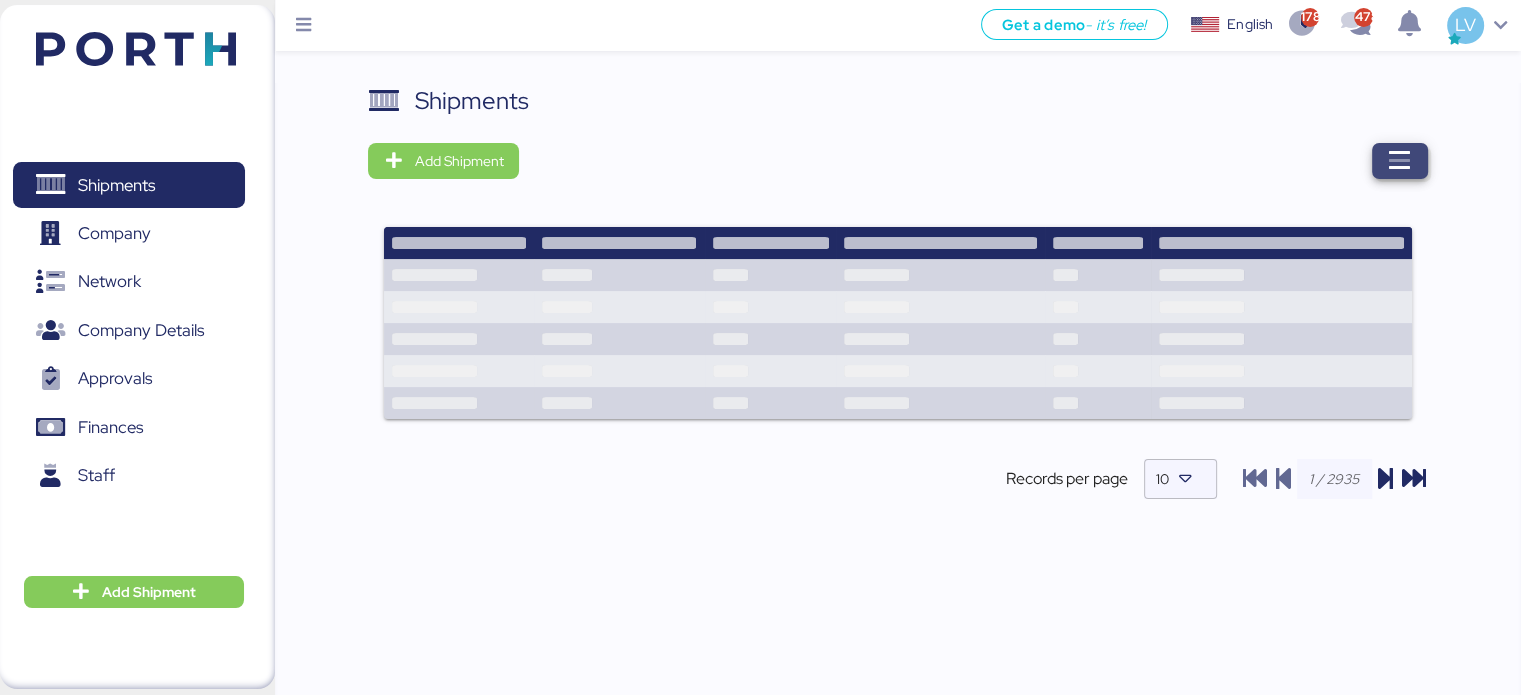 click at bounding box center (1400, 161) 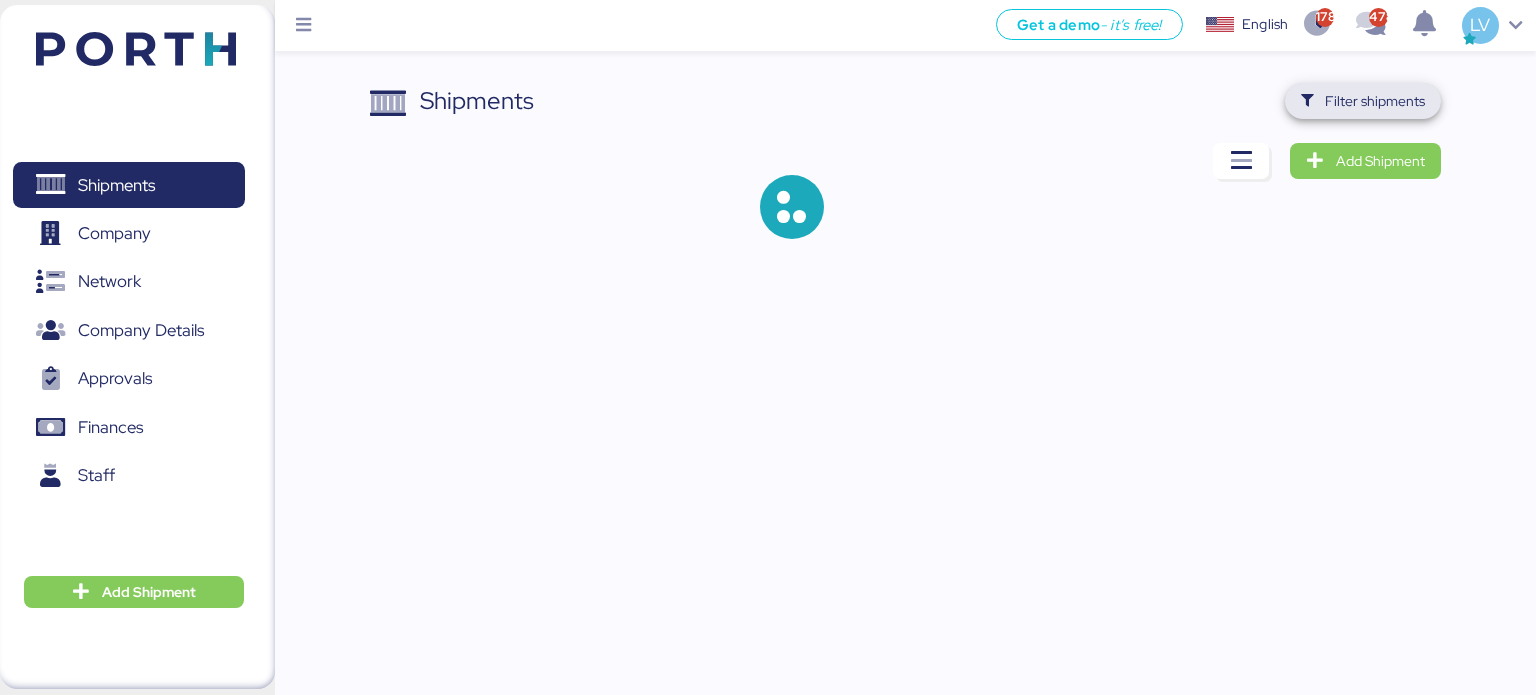 click on "Filter shipments" at bounding box center (1375, 101) 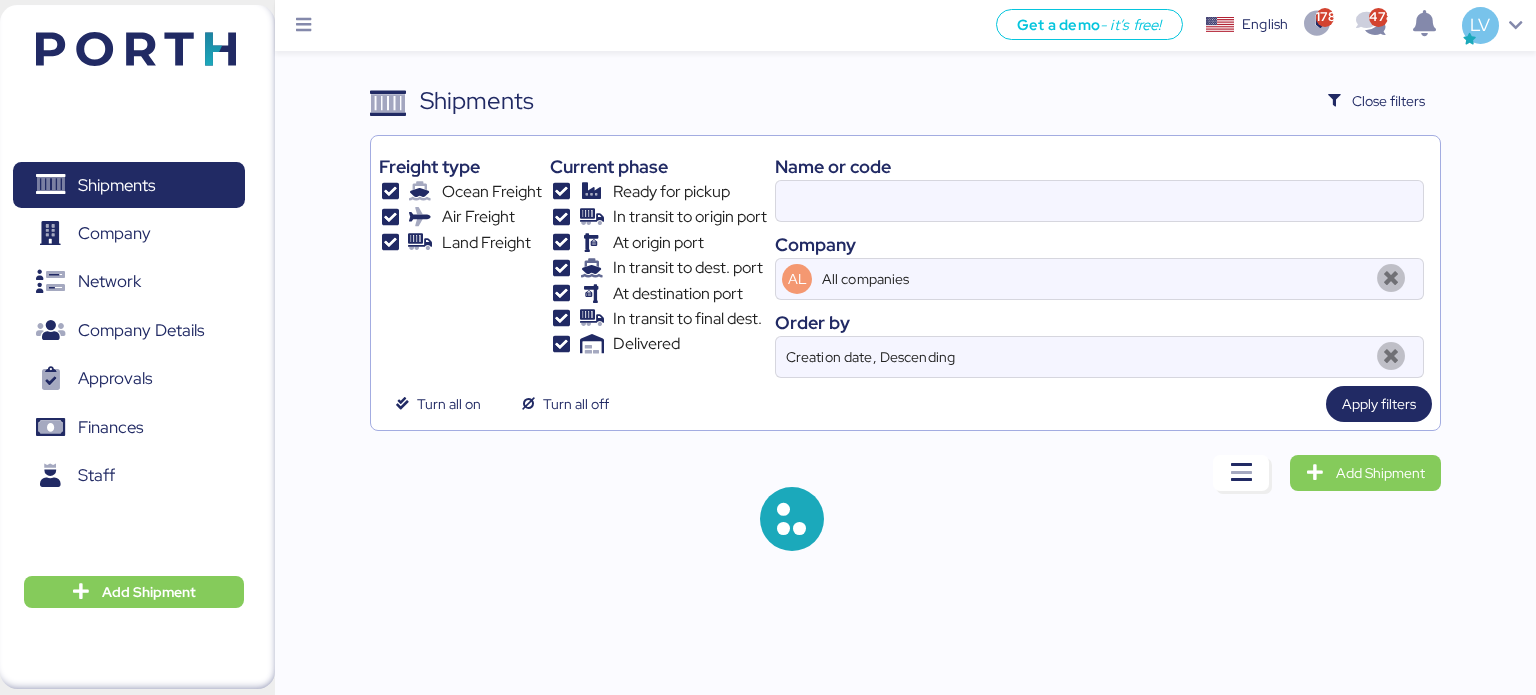 click on "Name or code" at bounding box center [1099, 166] 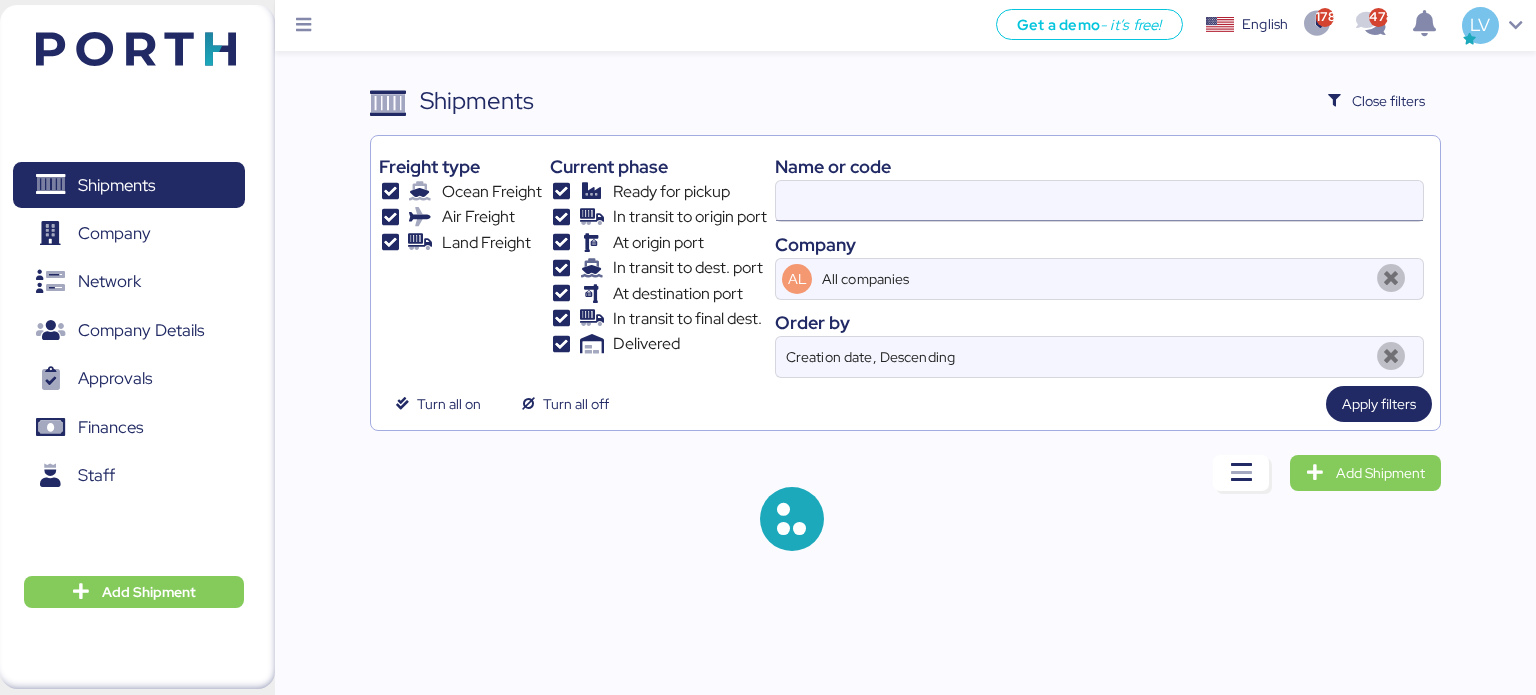click at bounding box center (1099, 201) 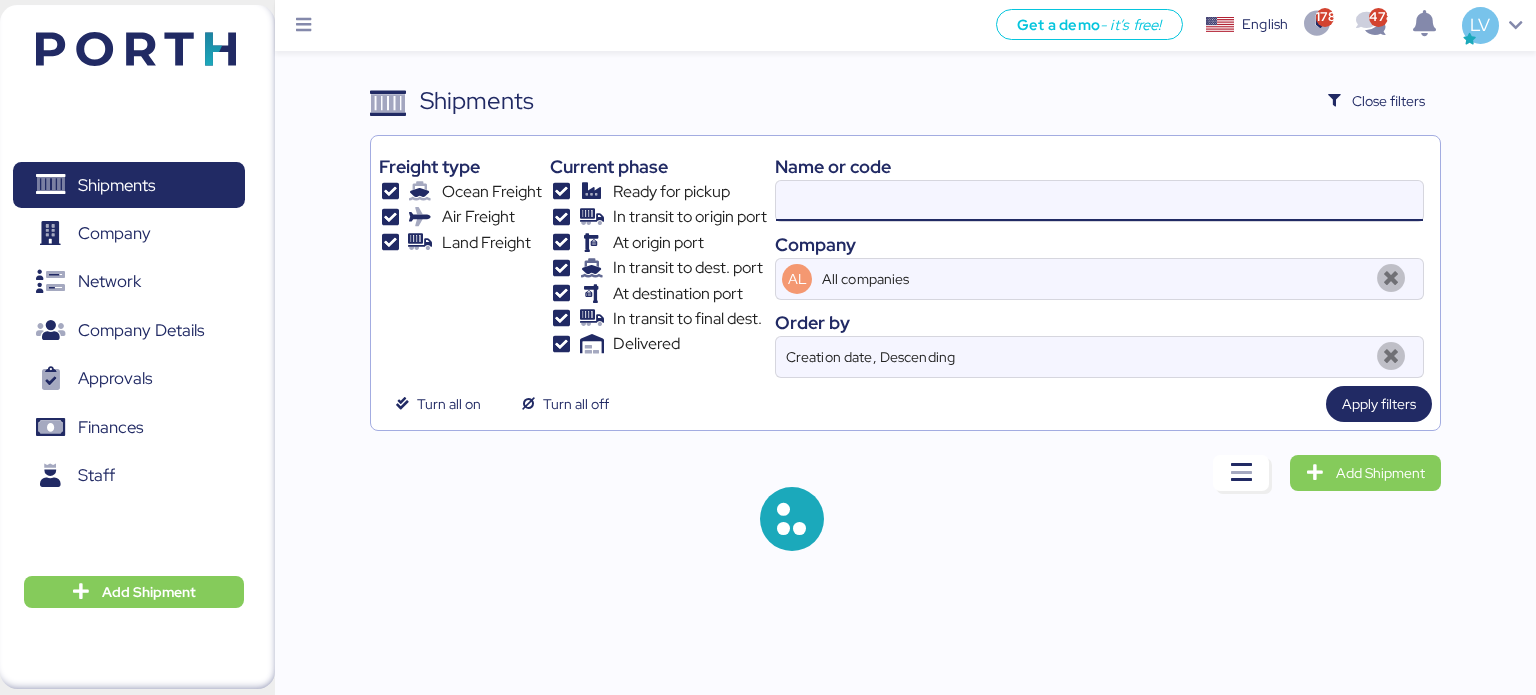 click at bounding box center (1099, 201) 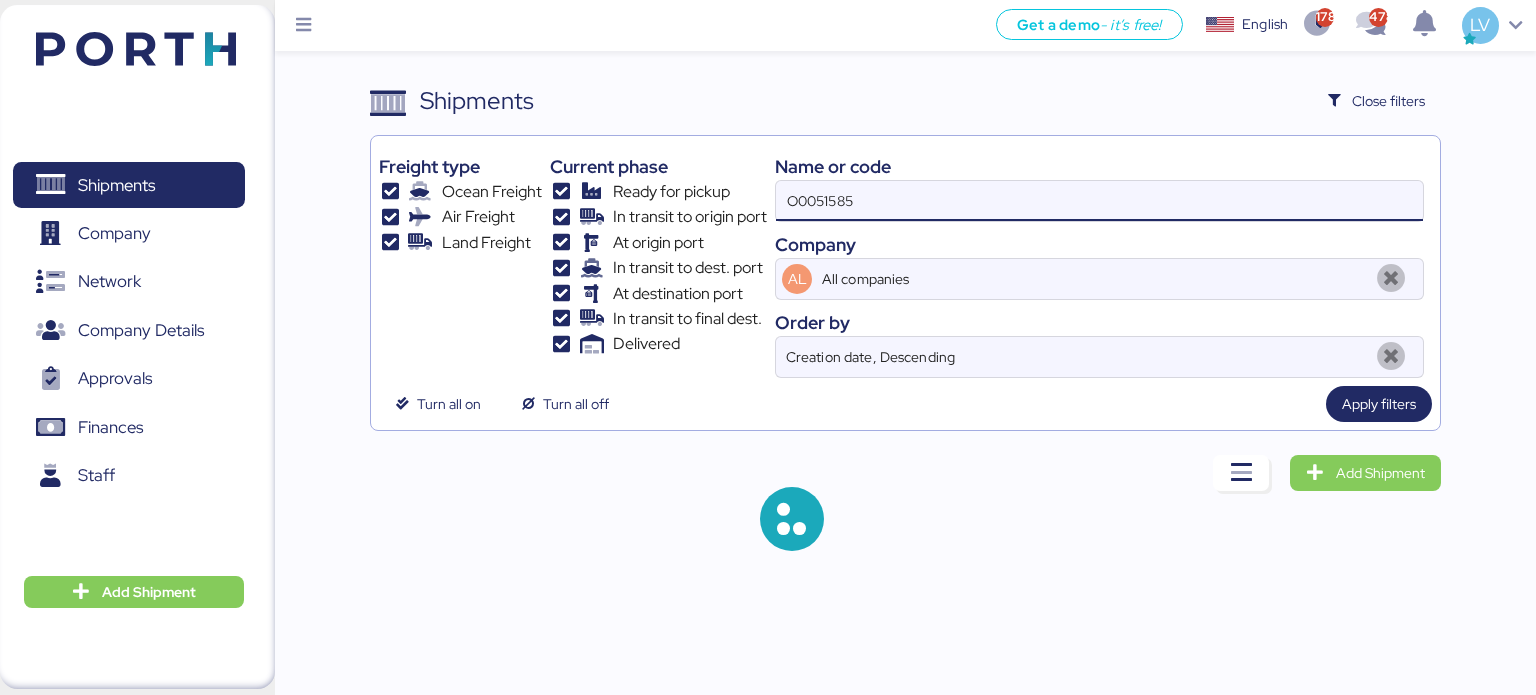 type on "O0051585" 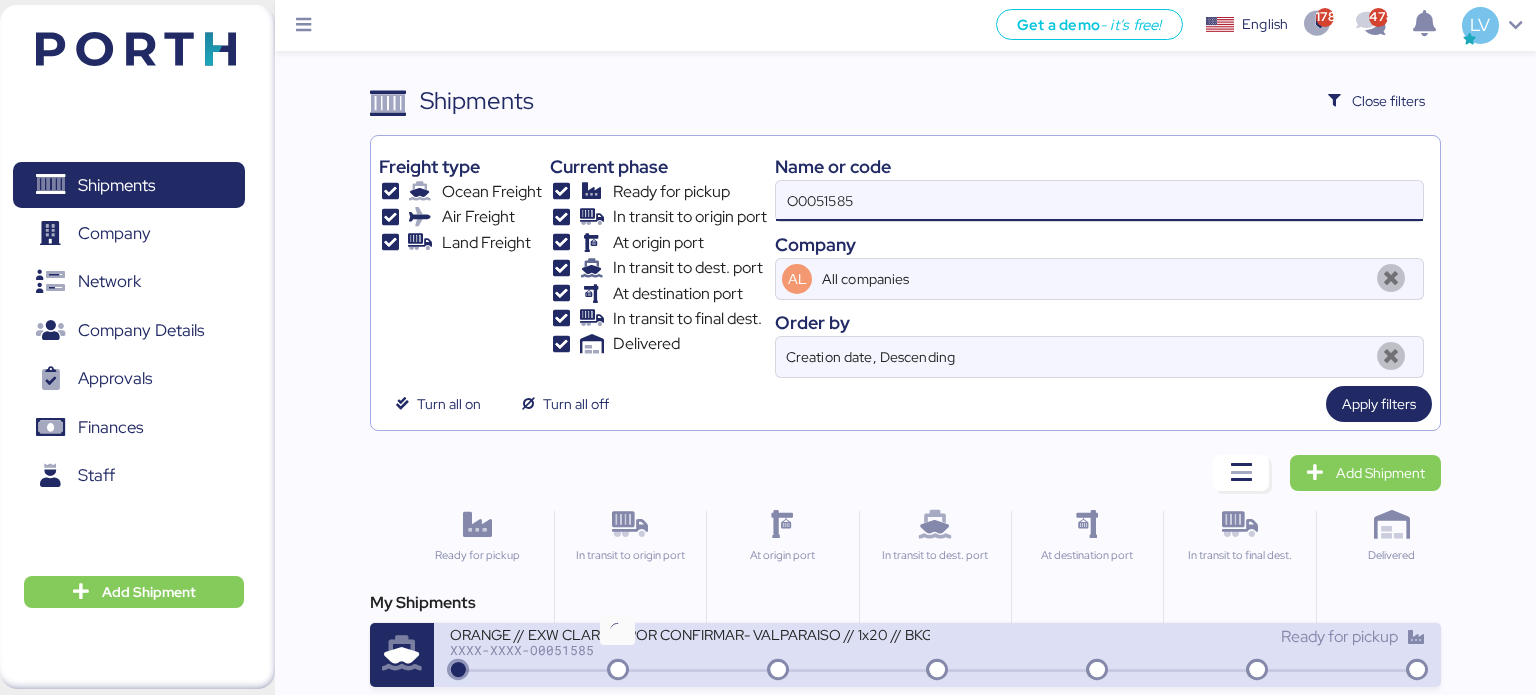 click on "ORANGE // EXW CLARIOS POR CONFIRMAR- VALPARAISO // 1x20 // BKG HAPAG 32894753 - maersk 255703625 XXXX-XXXX-O0051585" at bounding box center (694, 646) 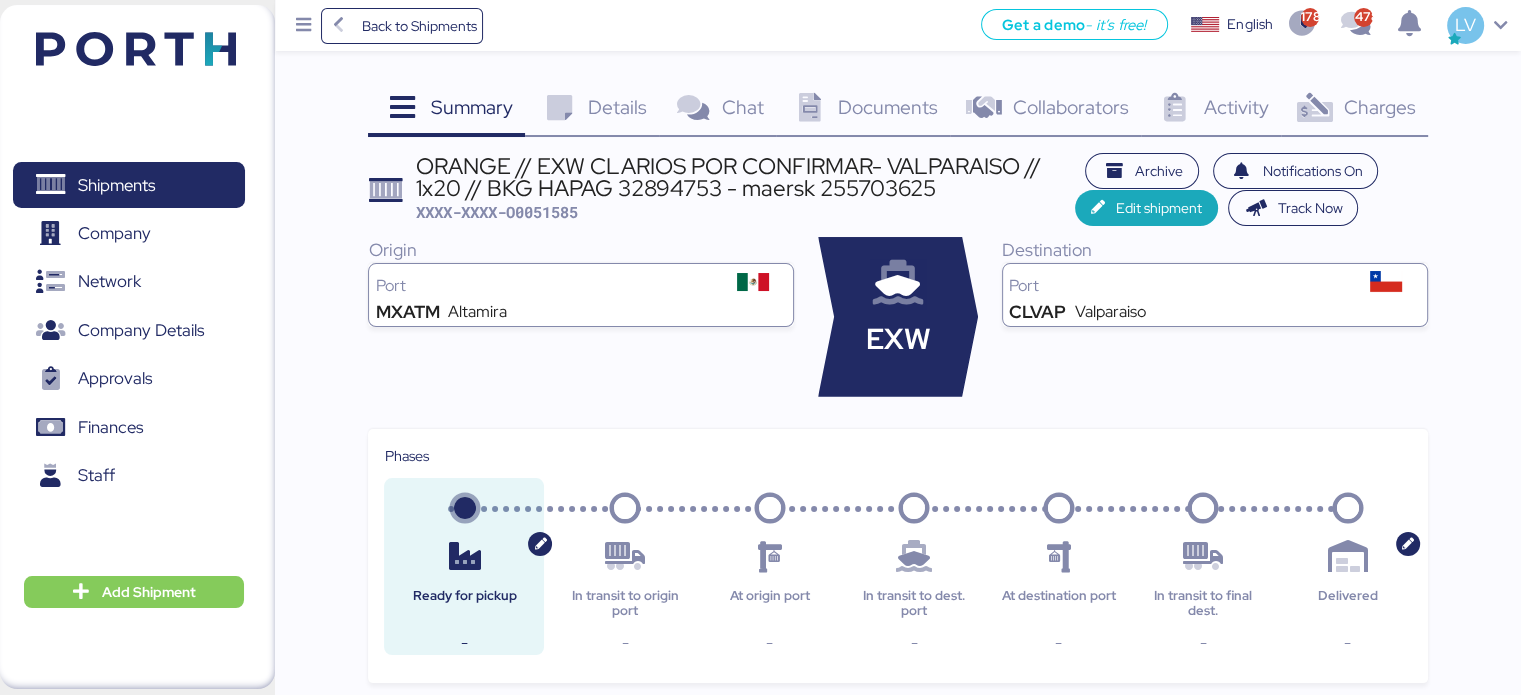 click on "Charges" at bounding box center (1379, 107) 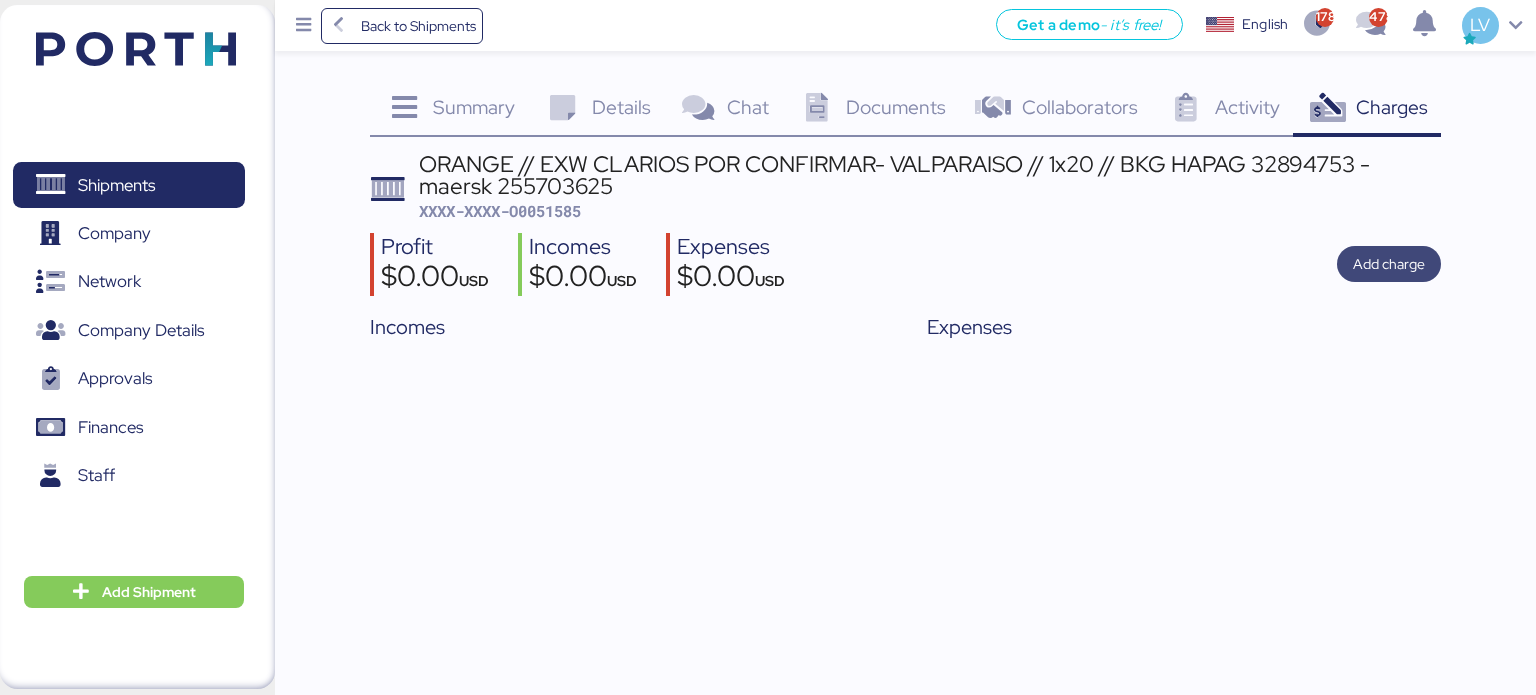 click on "Add charge" at bounding box center (1389, 264) 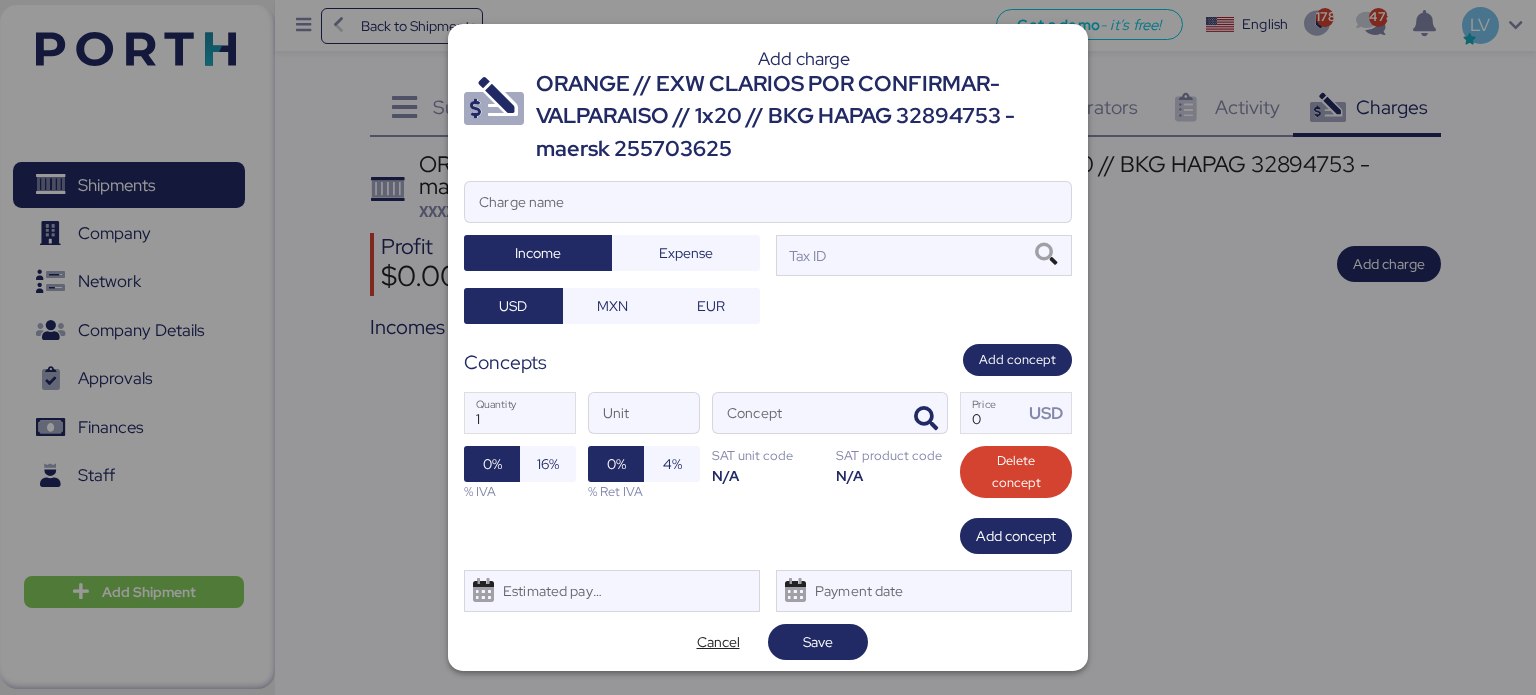 drag, startPoint x: 968, startPoint y: 186, endPoint x: 860, endPoint y: 237, distance: 119.43617 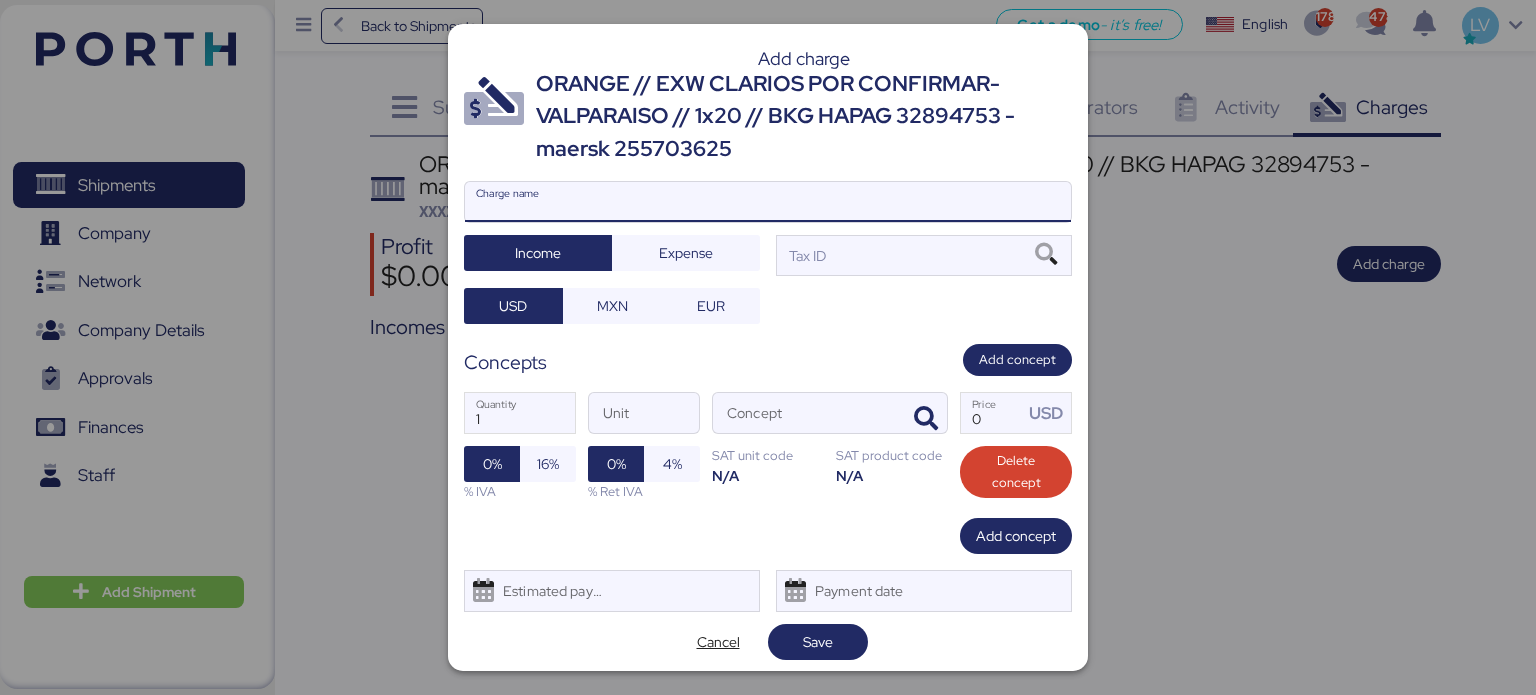 click on "Charge name" at bounding box center (768, 202) 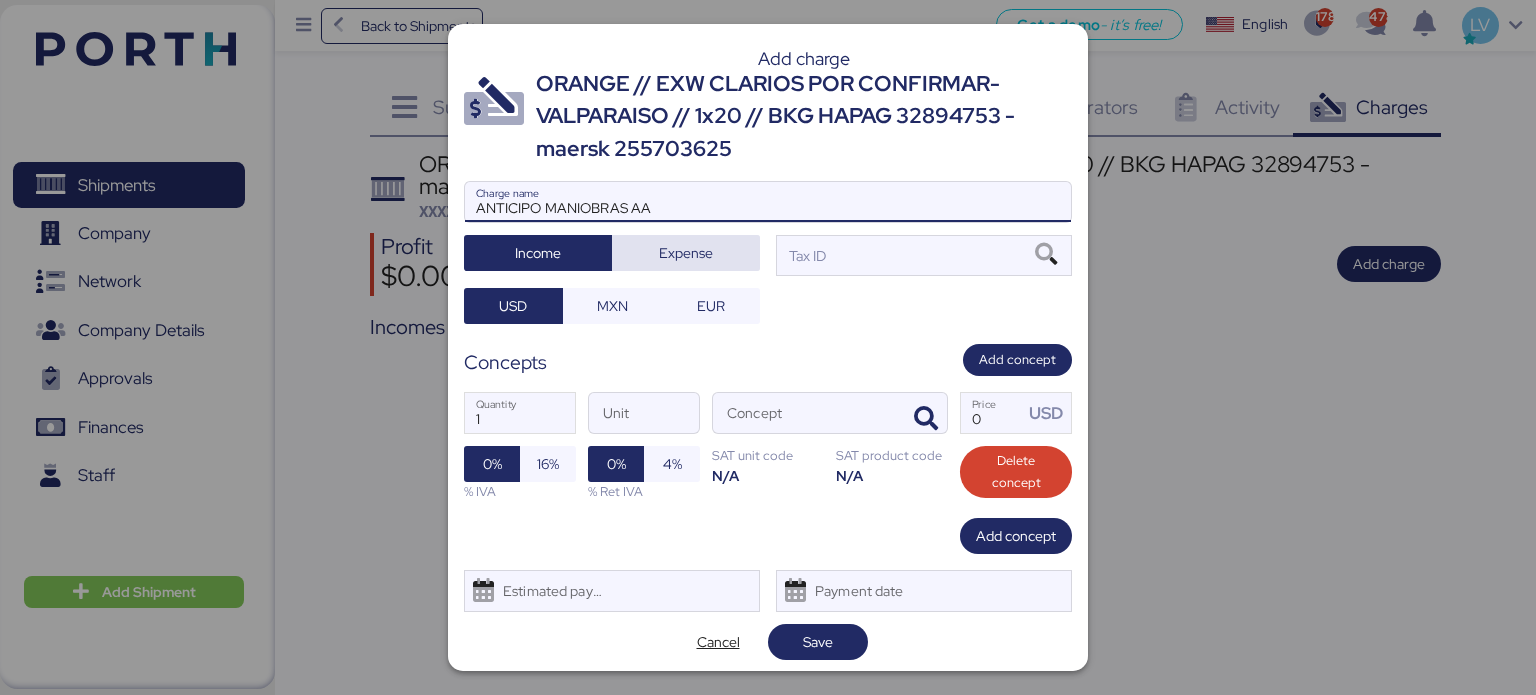 type on "ANTICIPO MANIOBRAS AA" 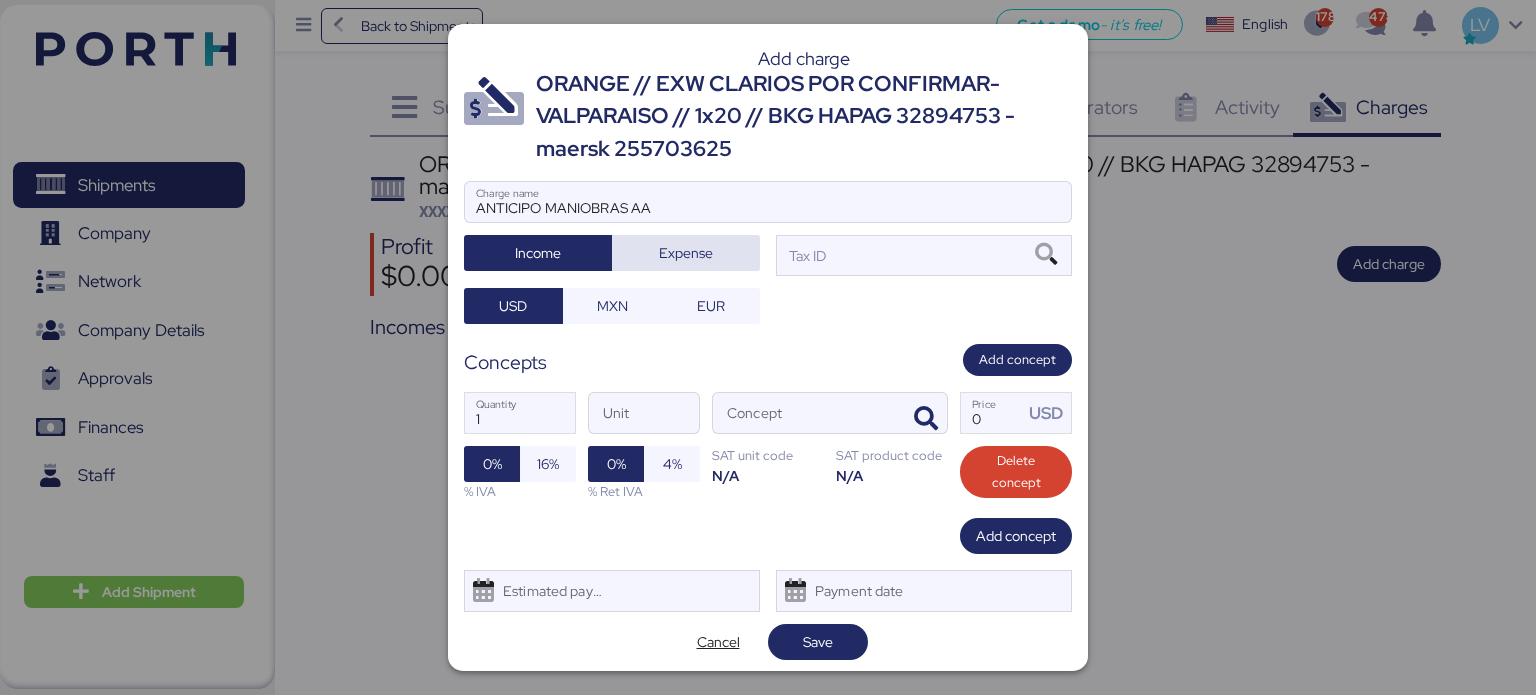 click on "Expense" at bounding box center [686, 253] 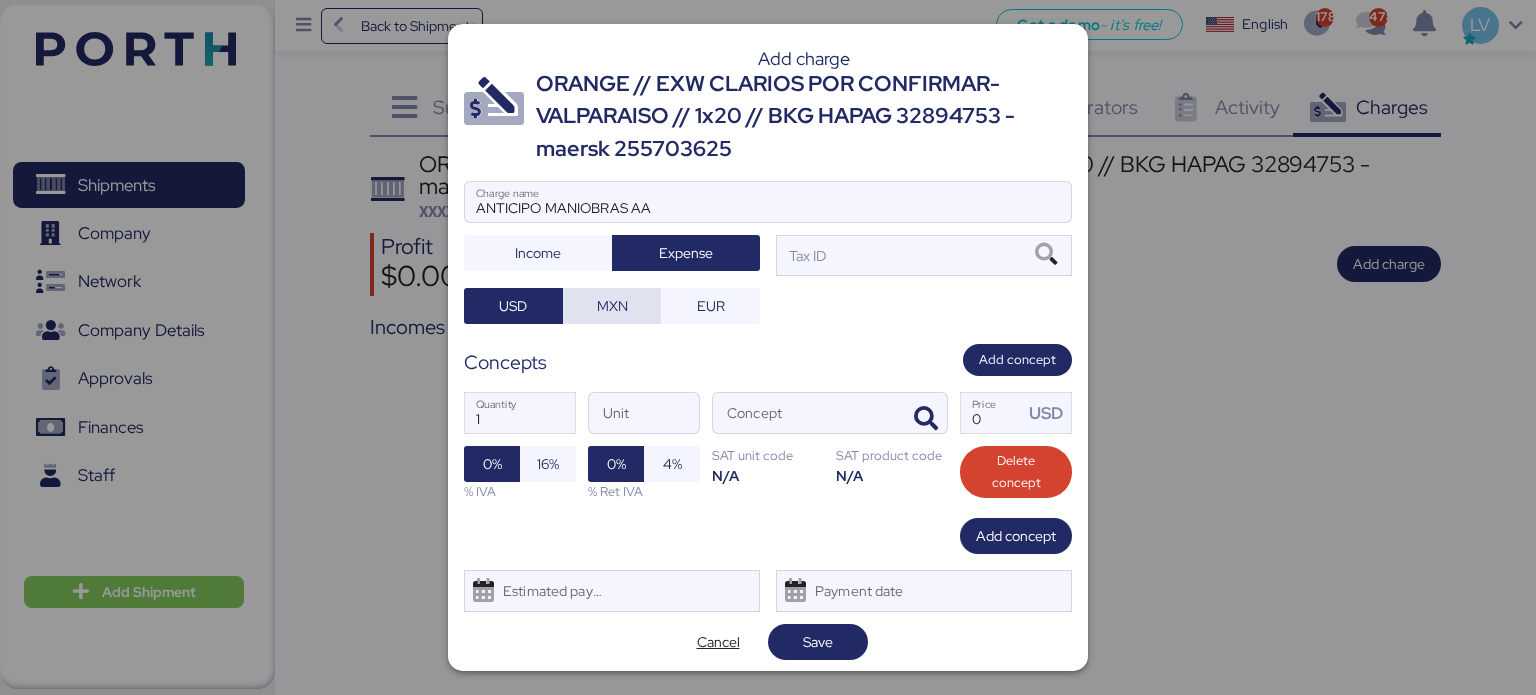click on "MXN" at bounding box center [612, 306] 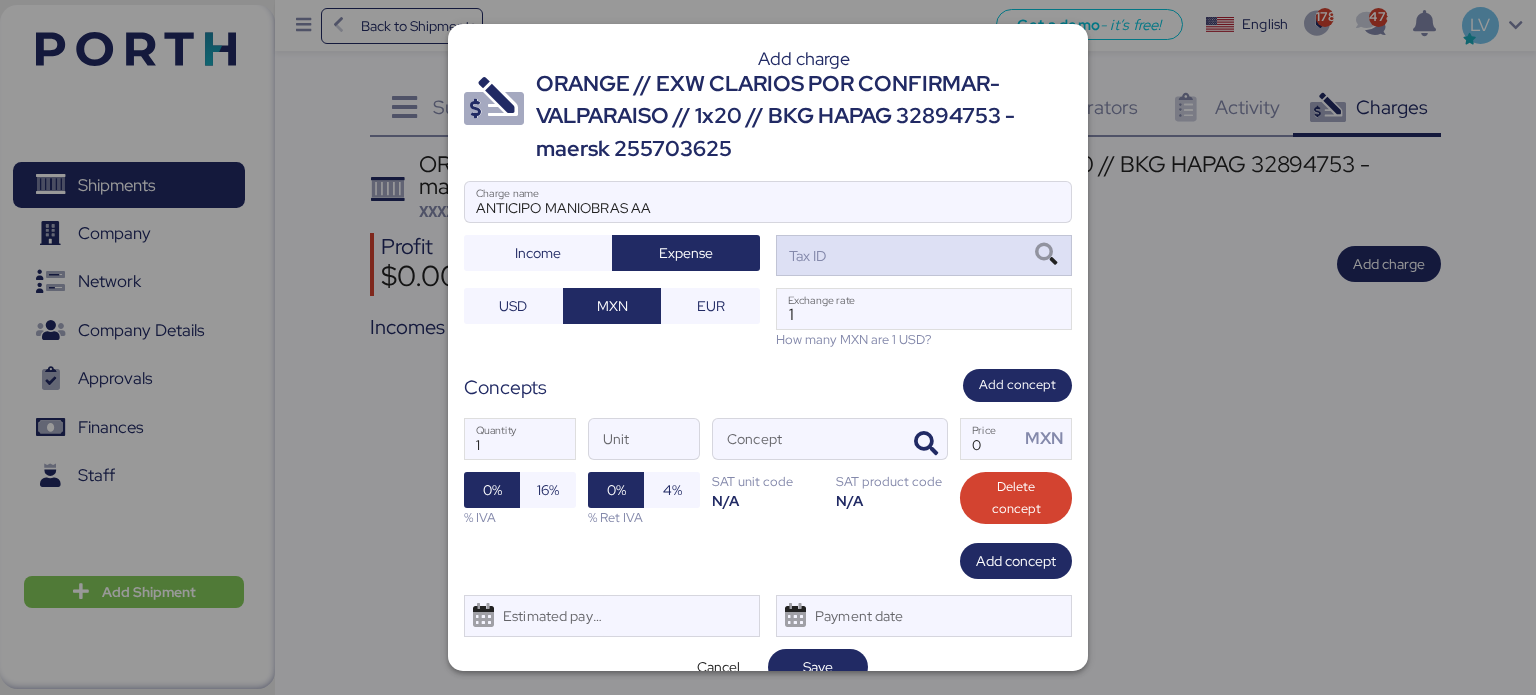 click on "Tax ID" at bounding box center [924, 255] 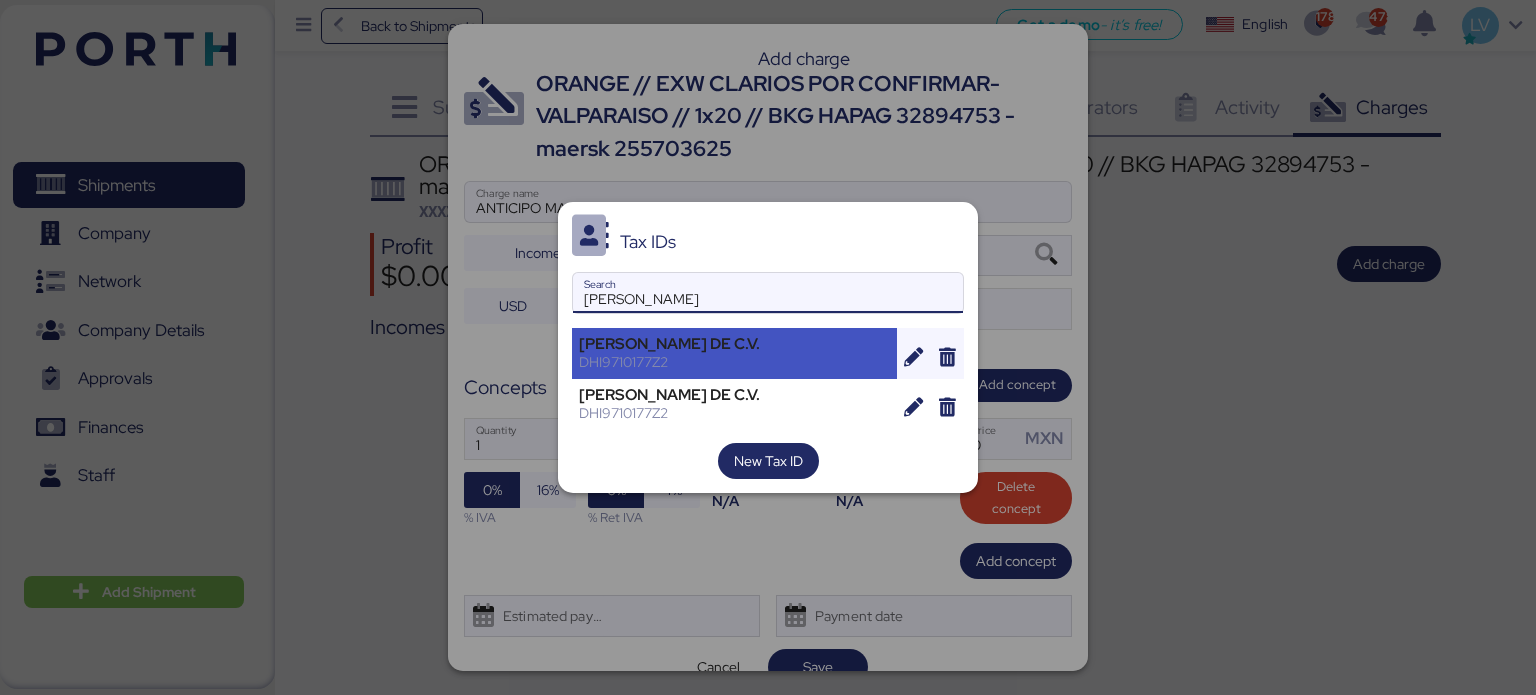 type on "[PERSON_NAME]" 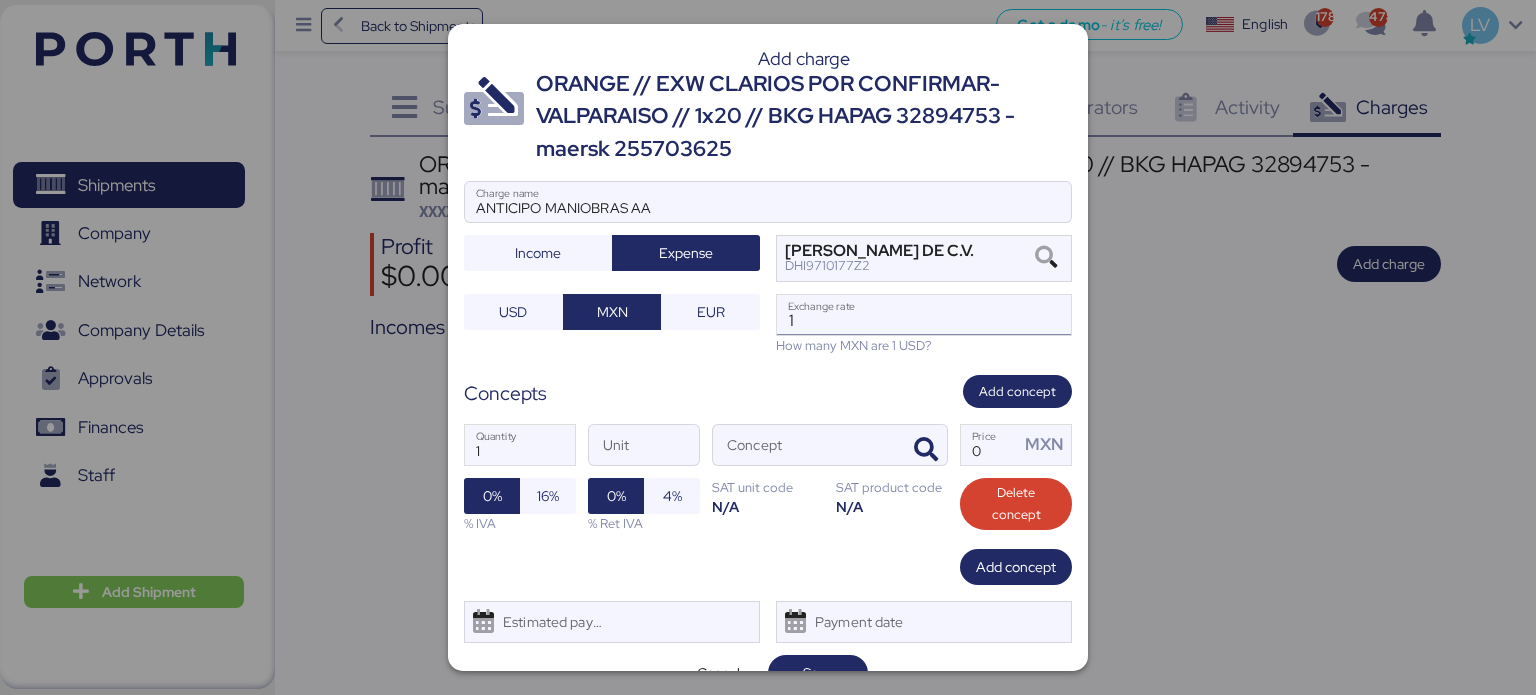 click on "1" at bounding box center [924, 315] 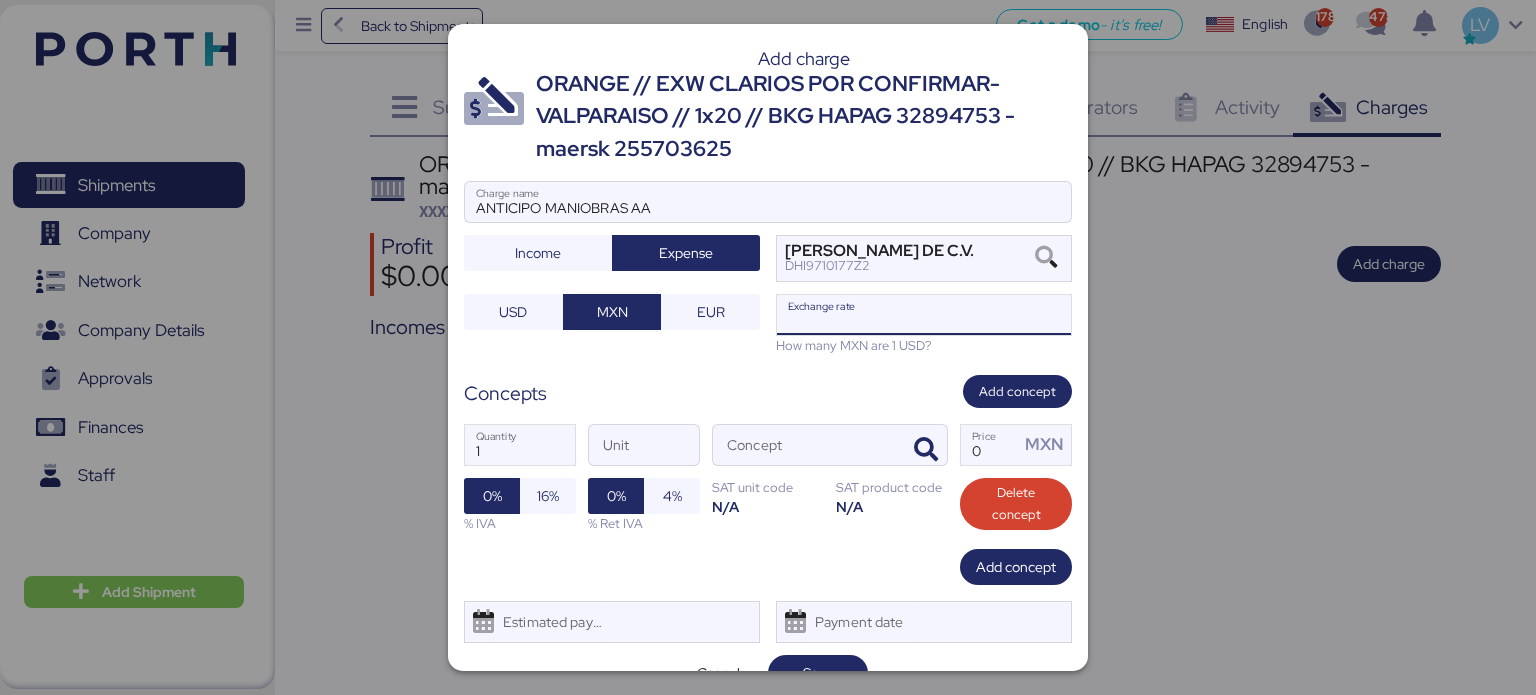 paste on "18.6297" 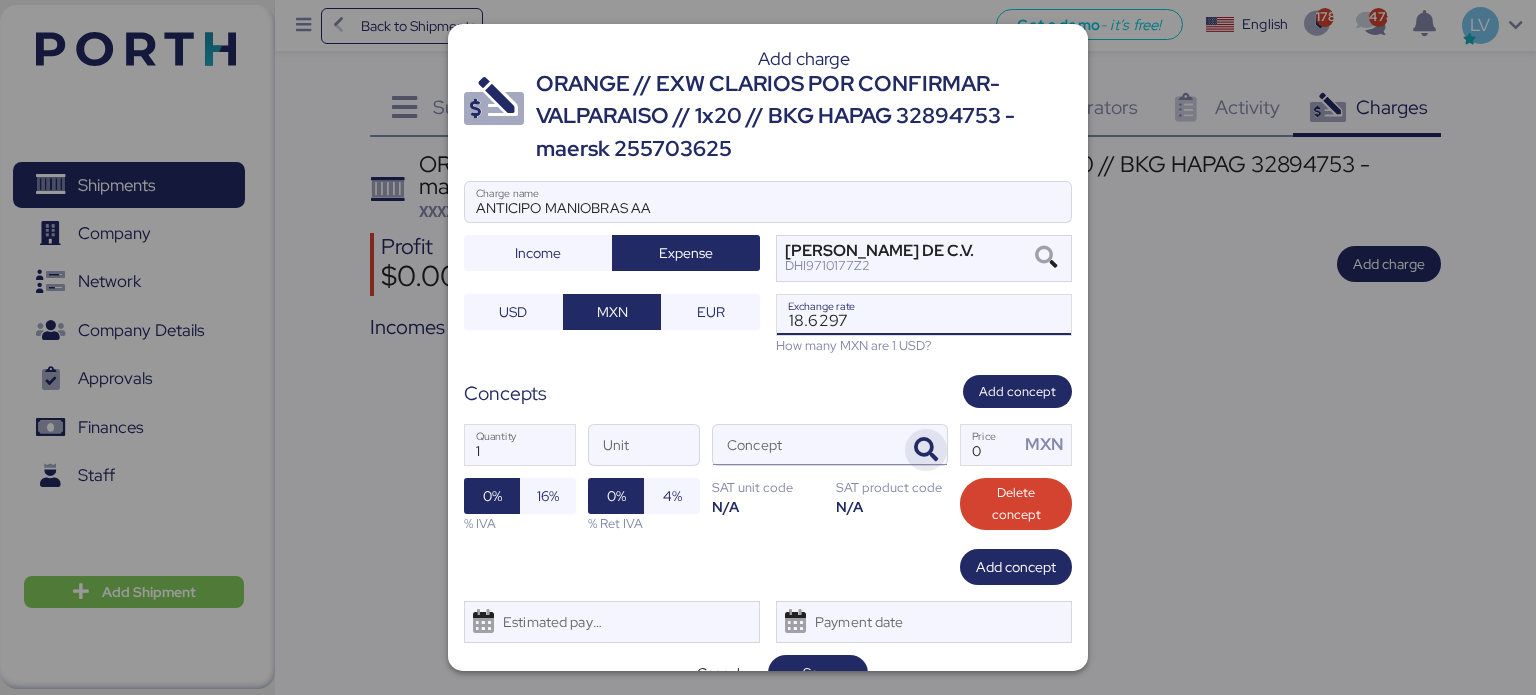 type on "18.6297" 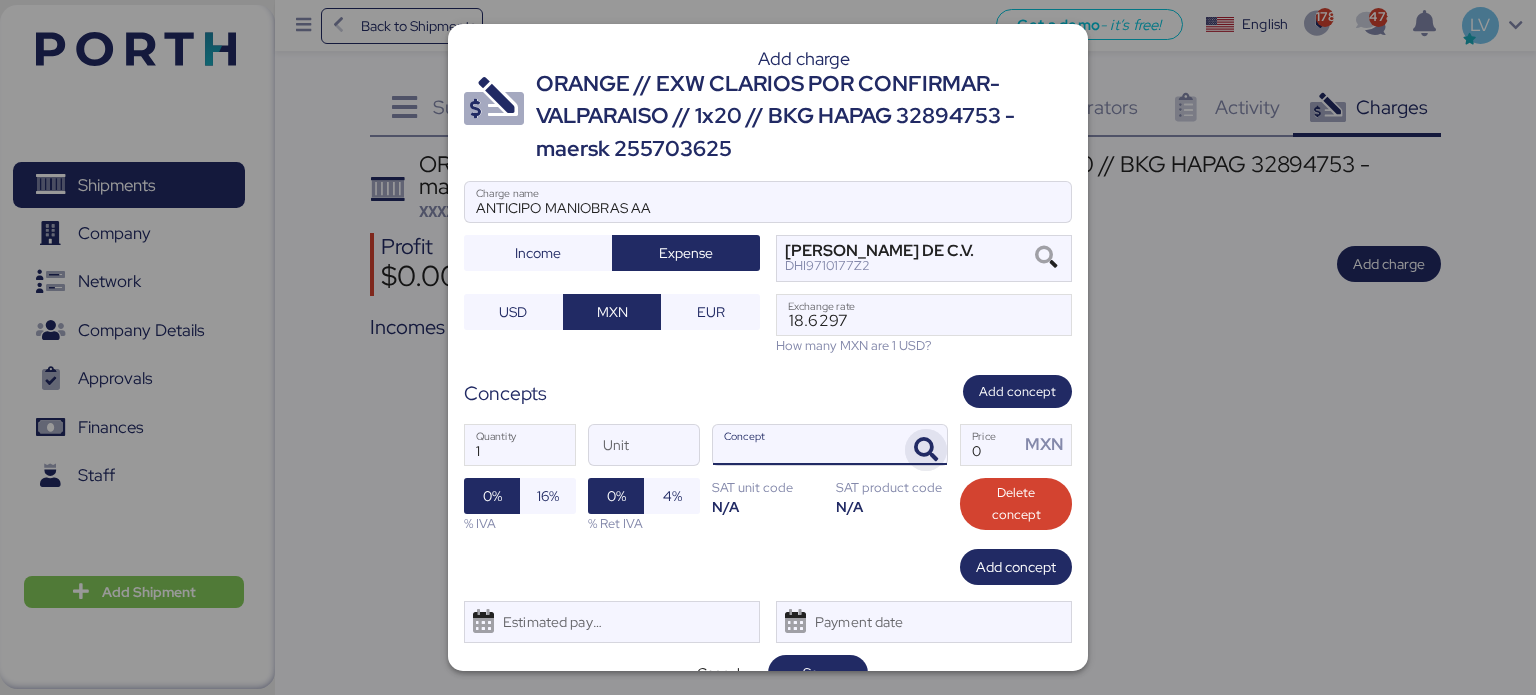 click at bounding box center (926, 450) 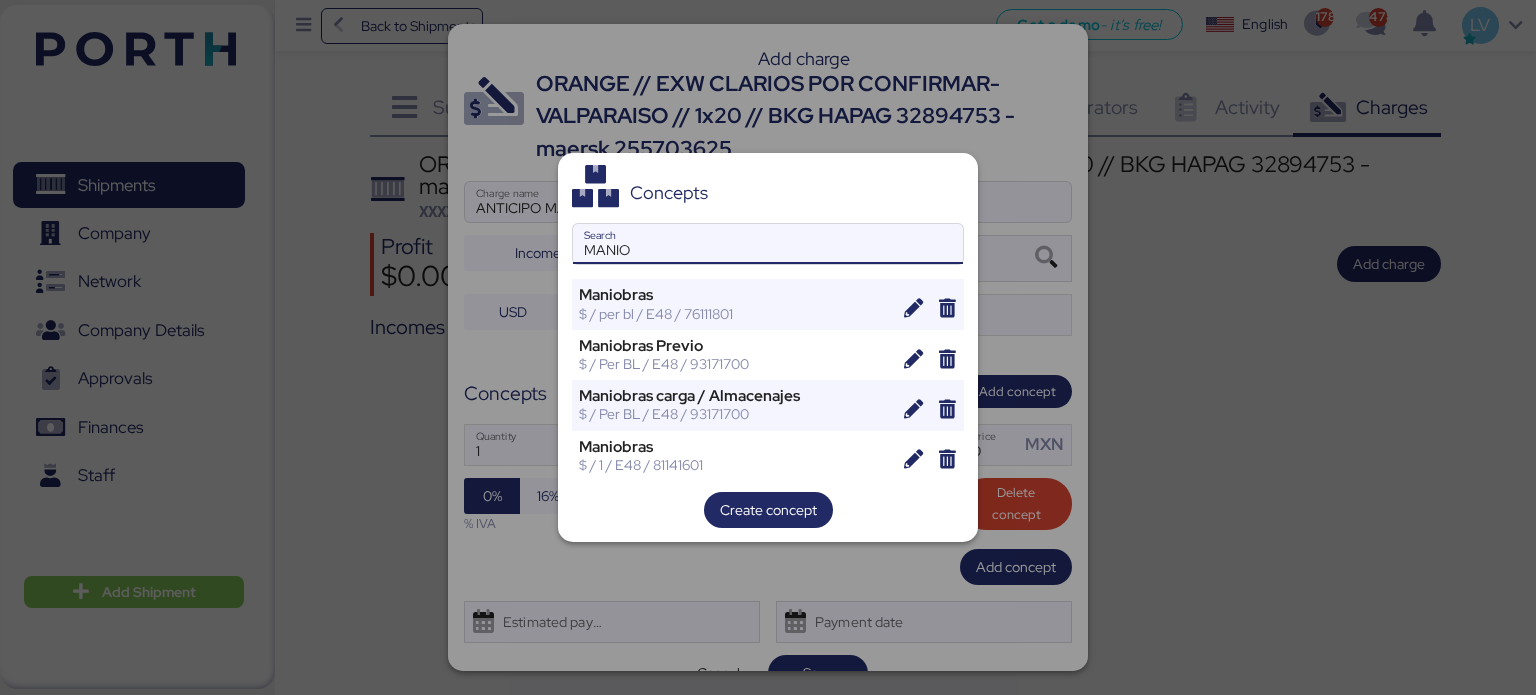 type on "MANIO" 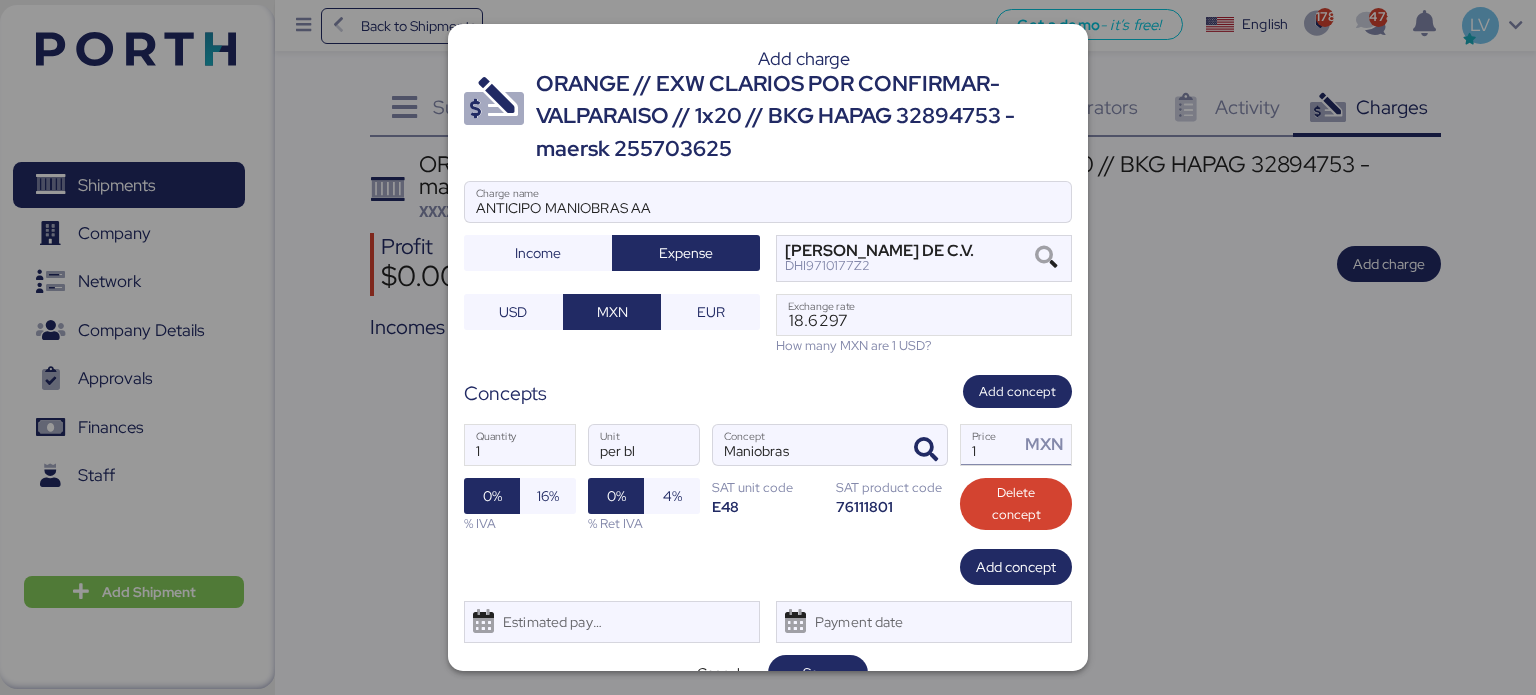 click on "1" at bounding box center [990, 445] 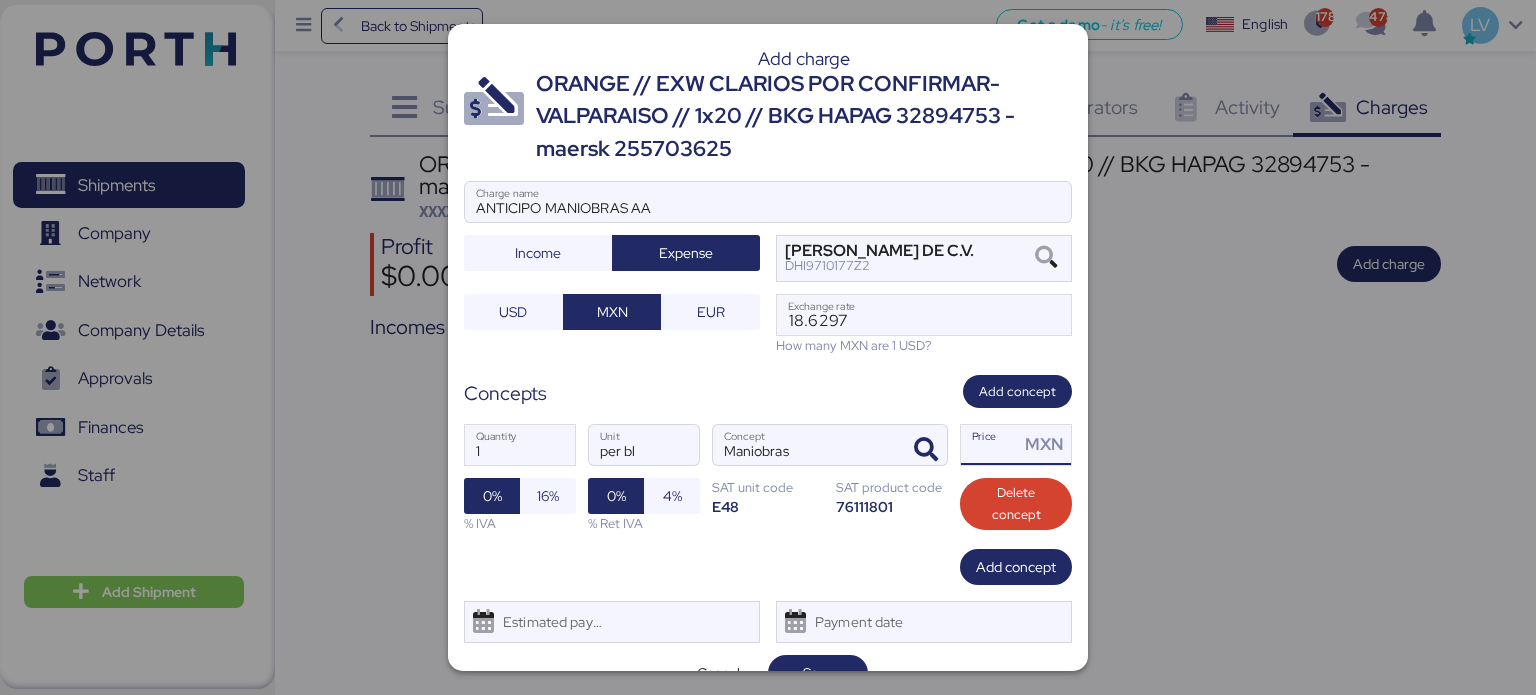 type on "0" 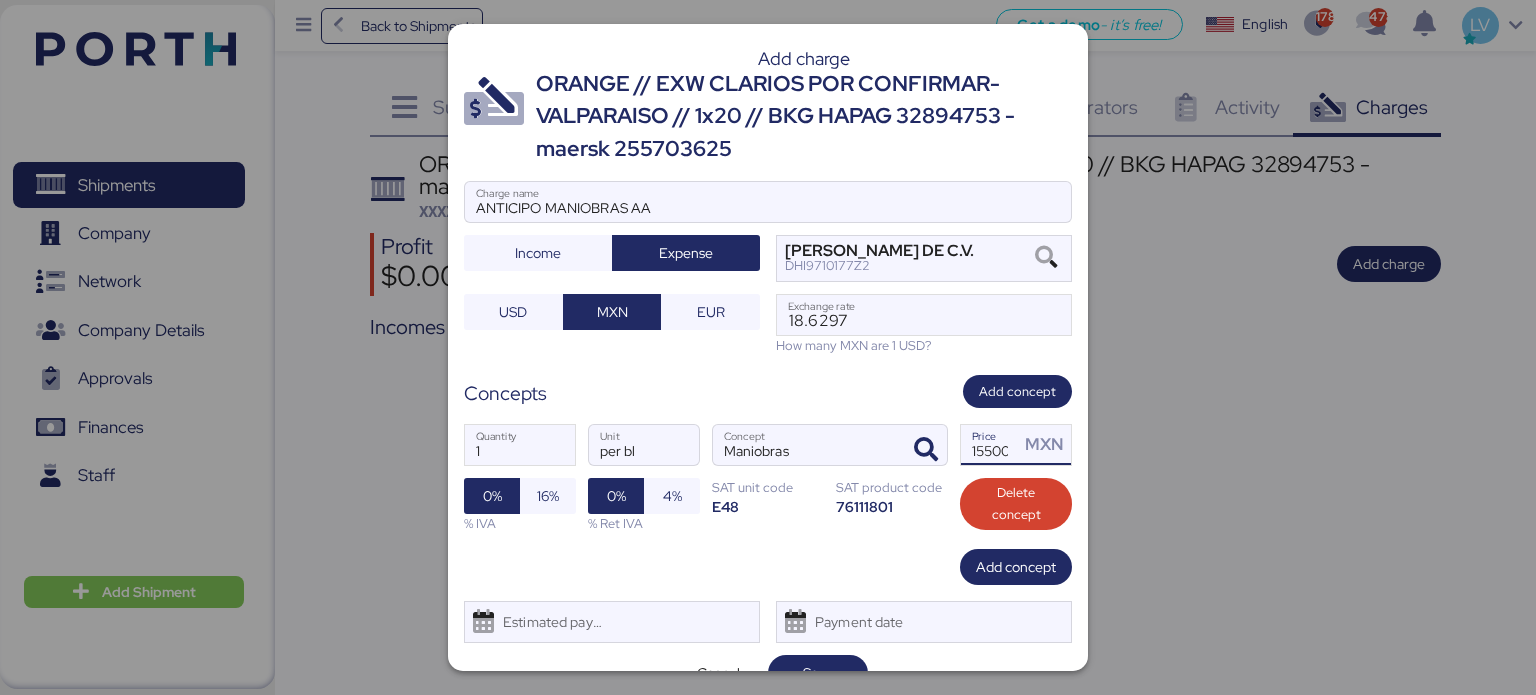 scroll, scrollTop: 0, scrollLeft: 6, axis: horizontal 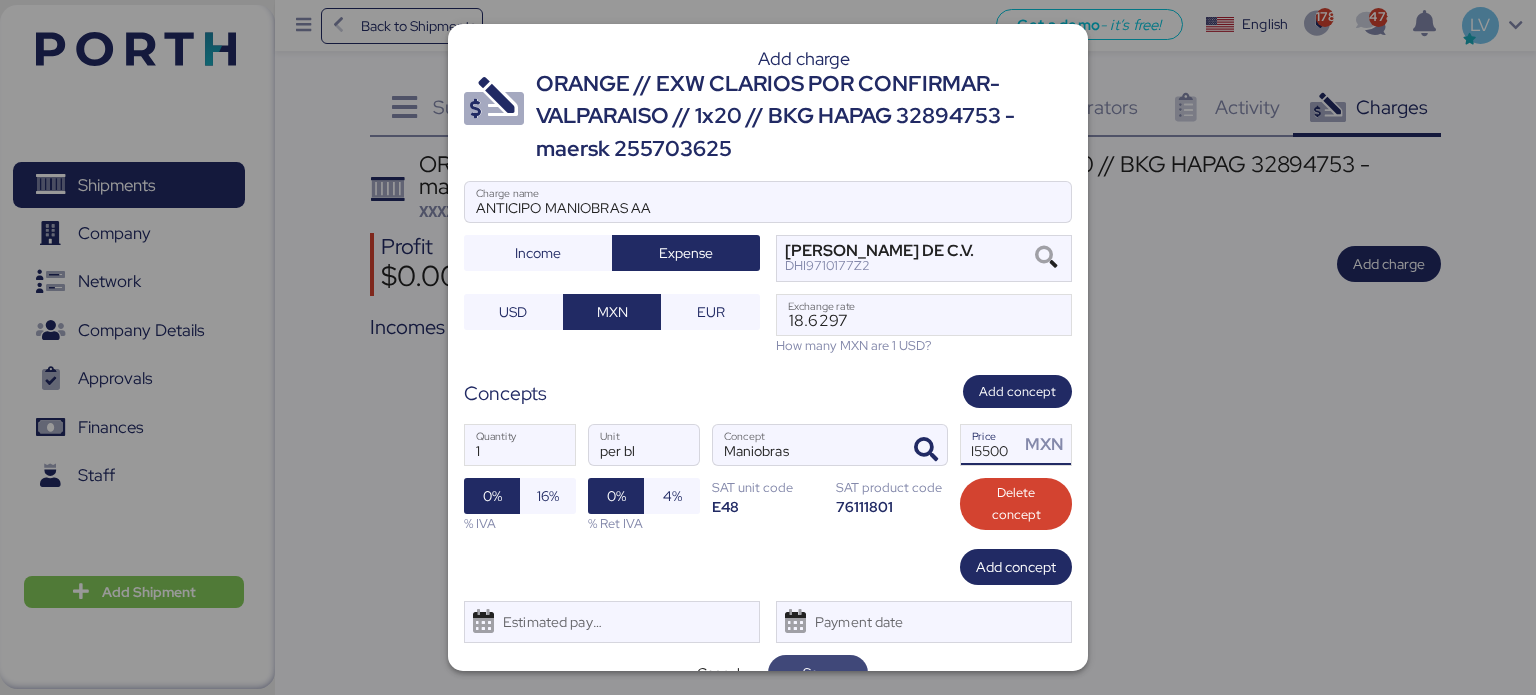 type on "15500" 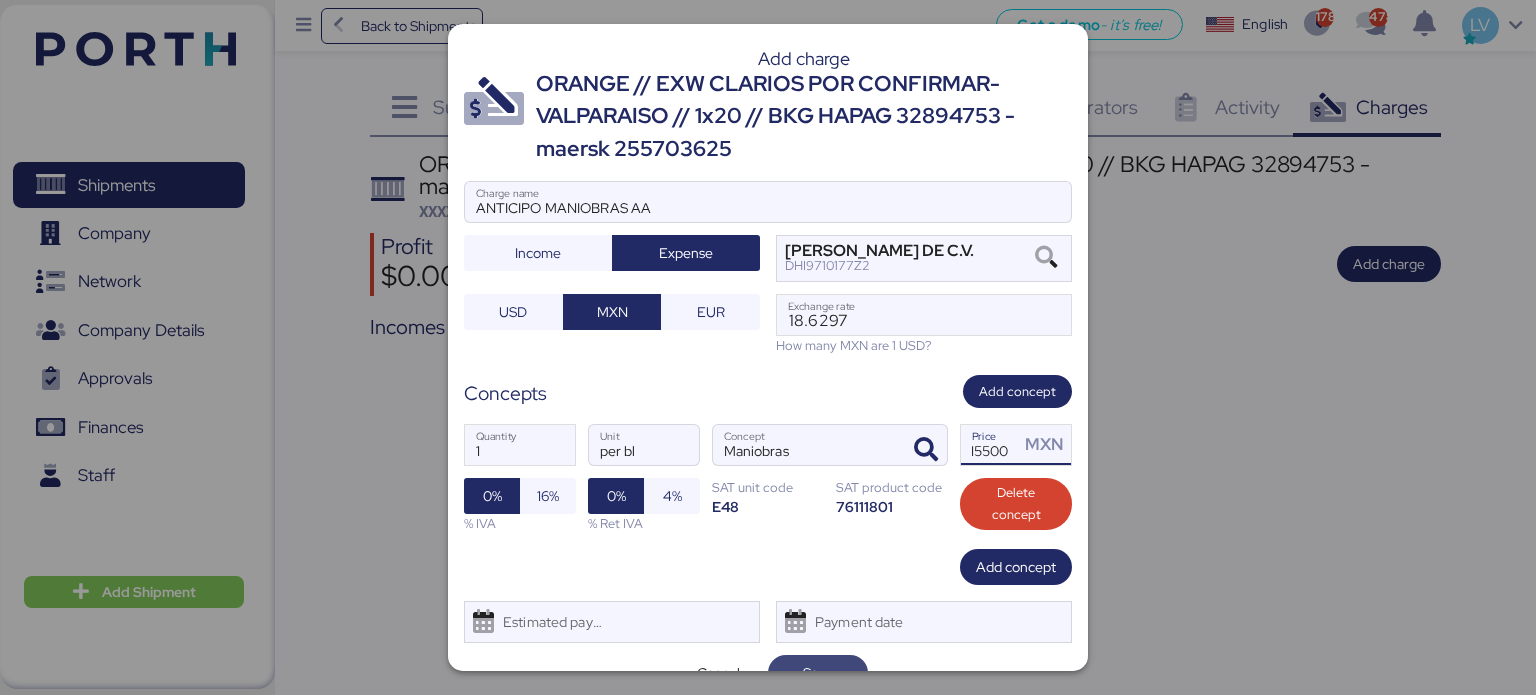 click on "Save" at bounding box center [818, 673] 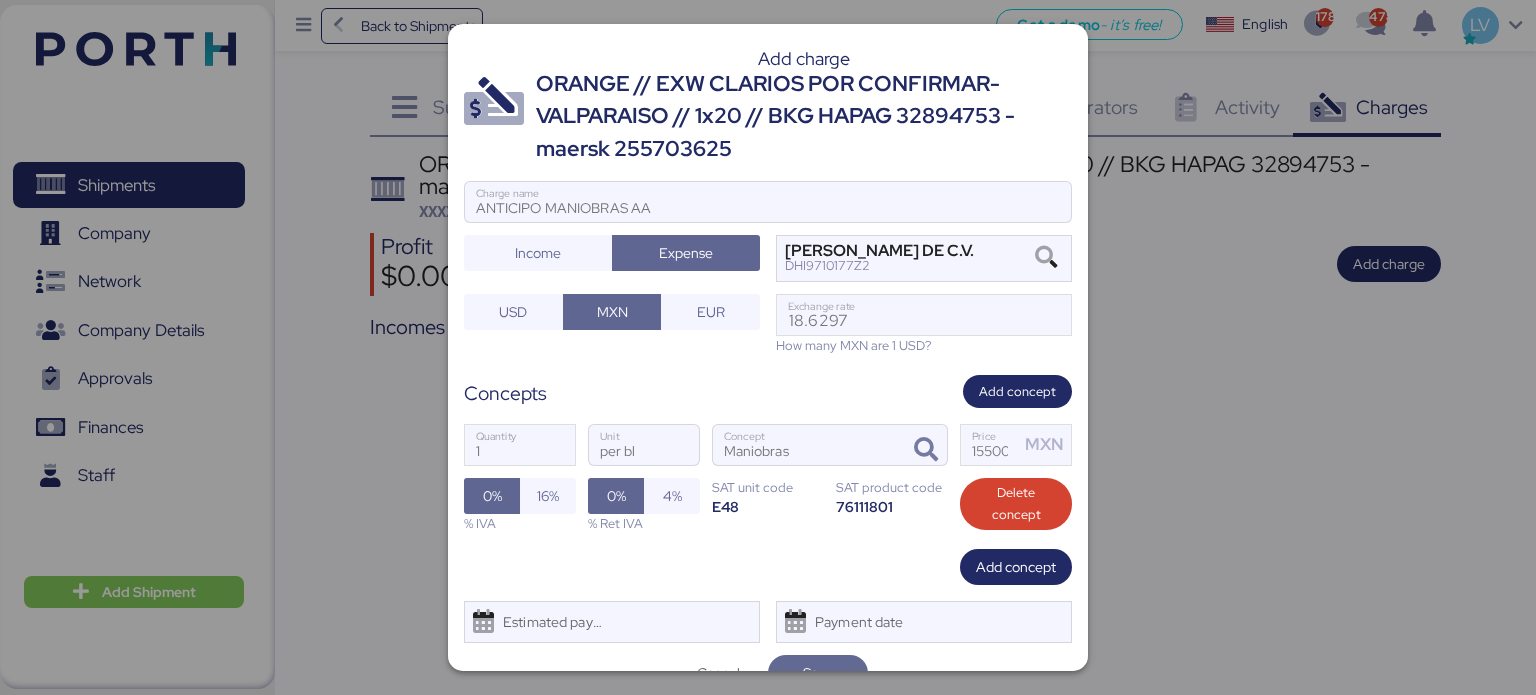 scroll, scrollTop: 18, scrollLeft: 0, axis: vertical 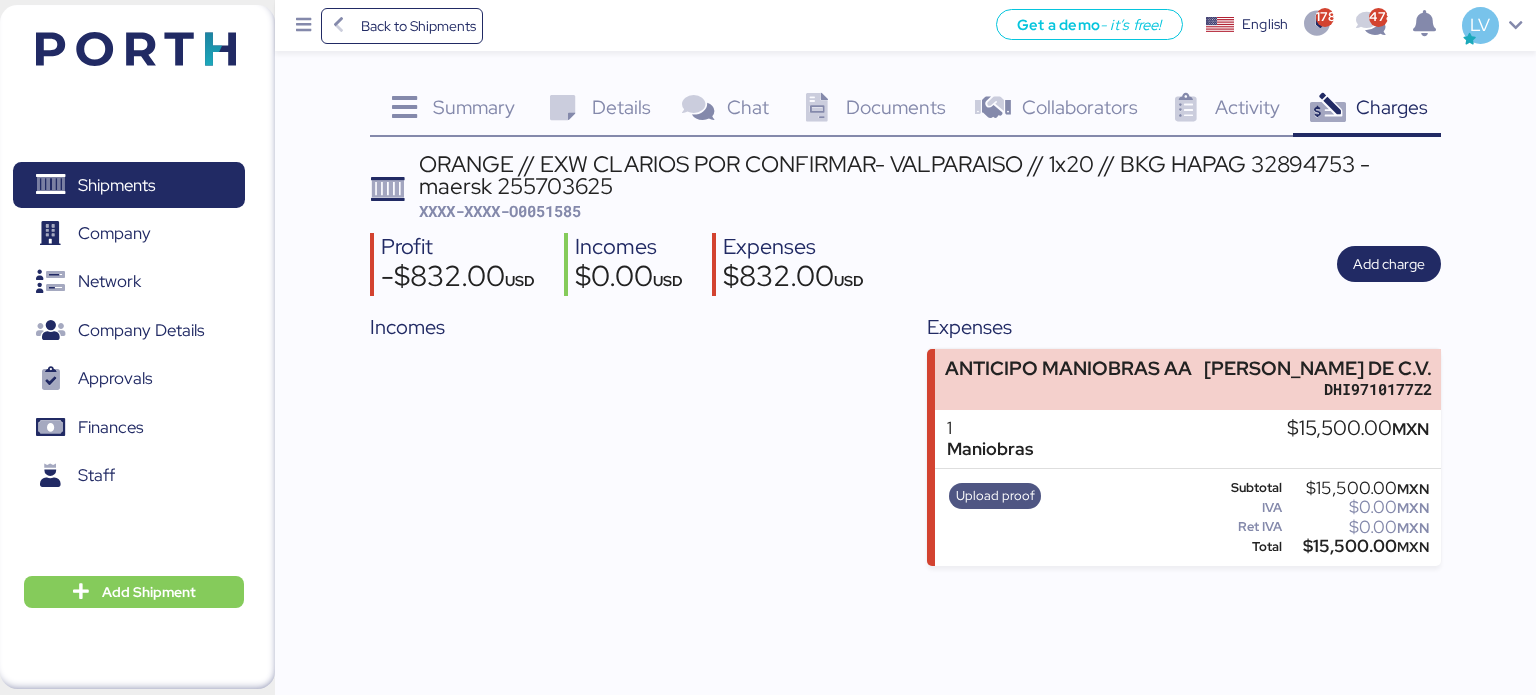 click on "Upload proof" at bounding box center (995, 496) 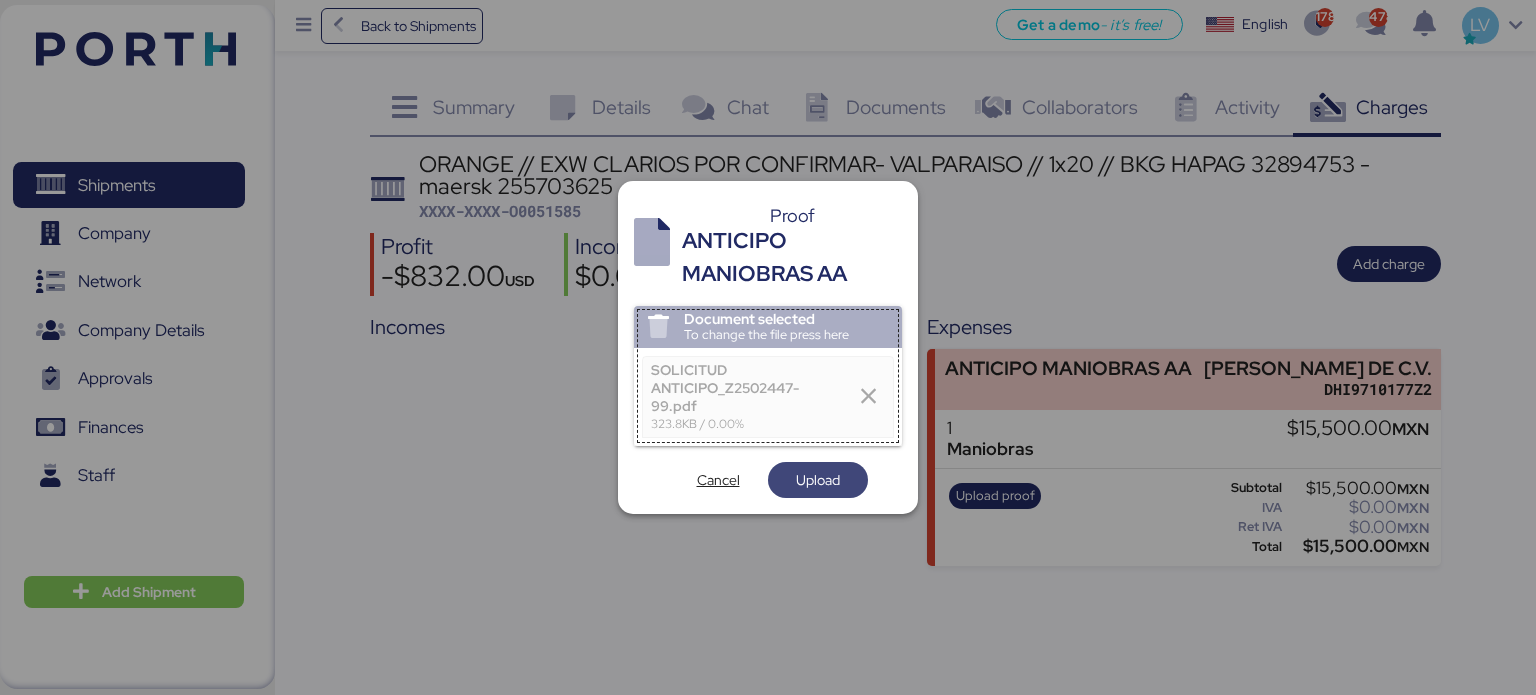click on "Upload" at bounding box center (818, 480) 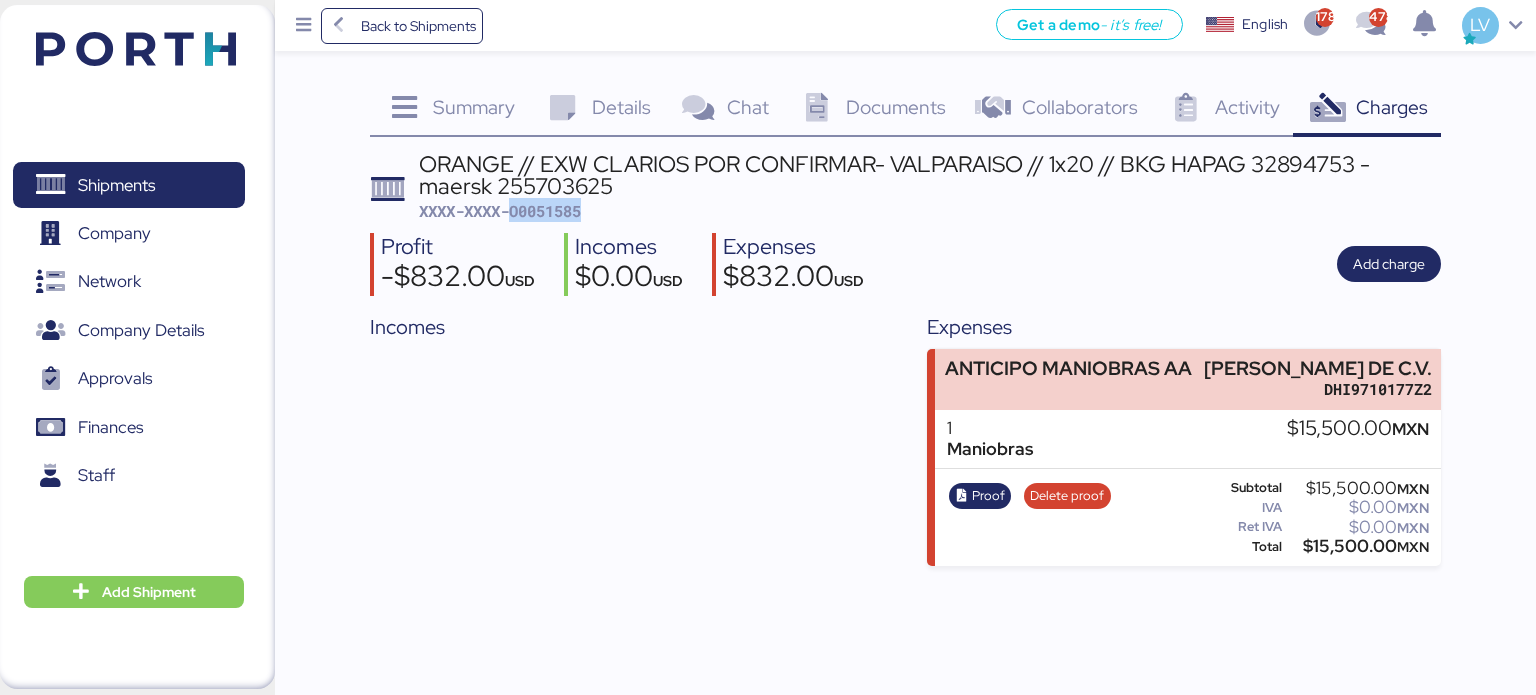 click on "XXXX-XXXX-O0051585" at bounding box center (500, 211) 